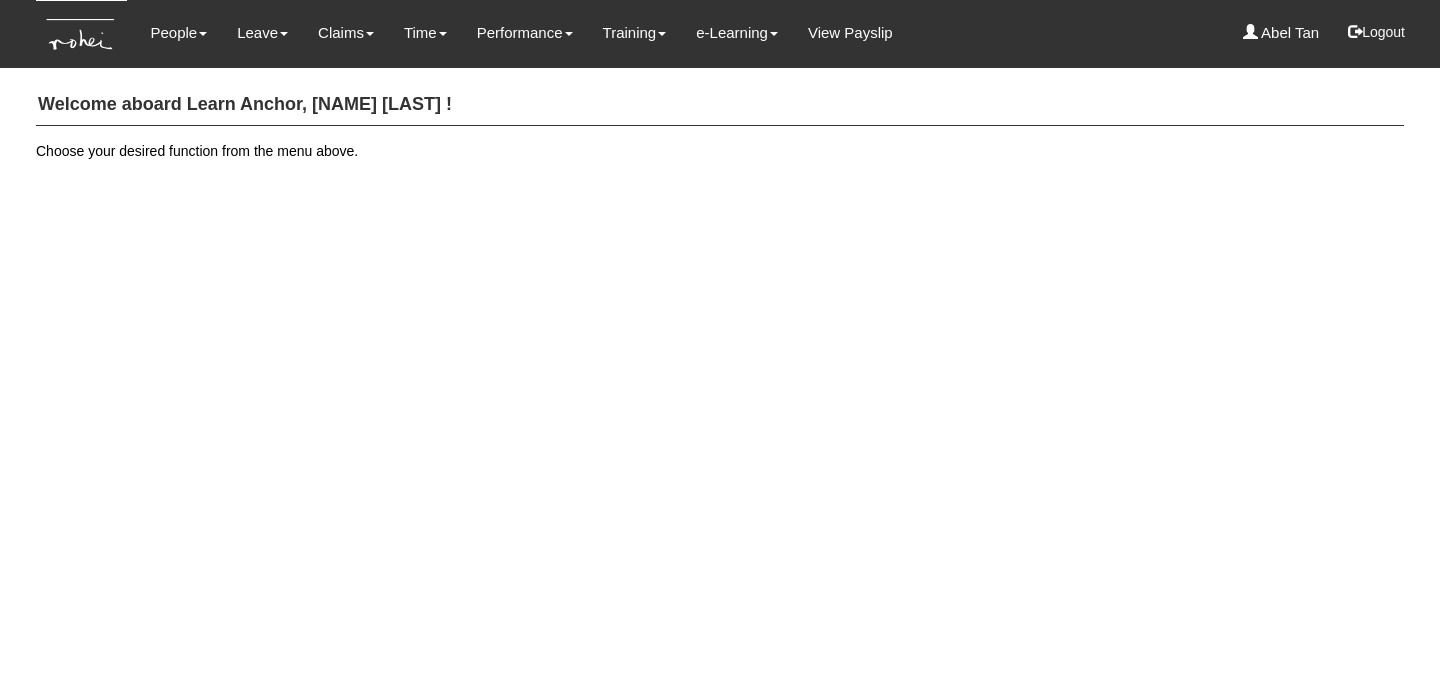 scroll, scrollTop: 0, scrollLeft: 0, axis: both 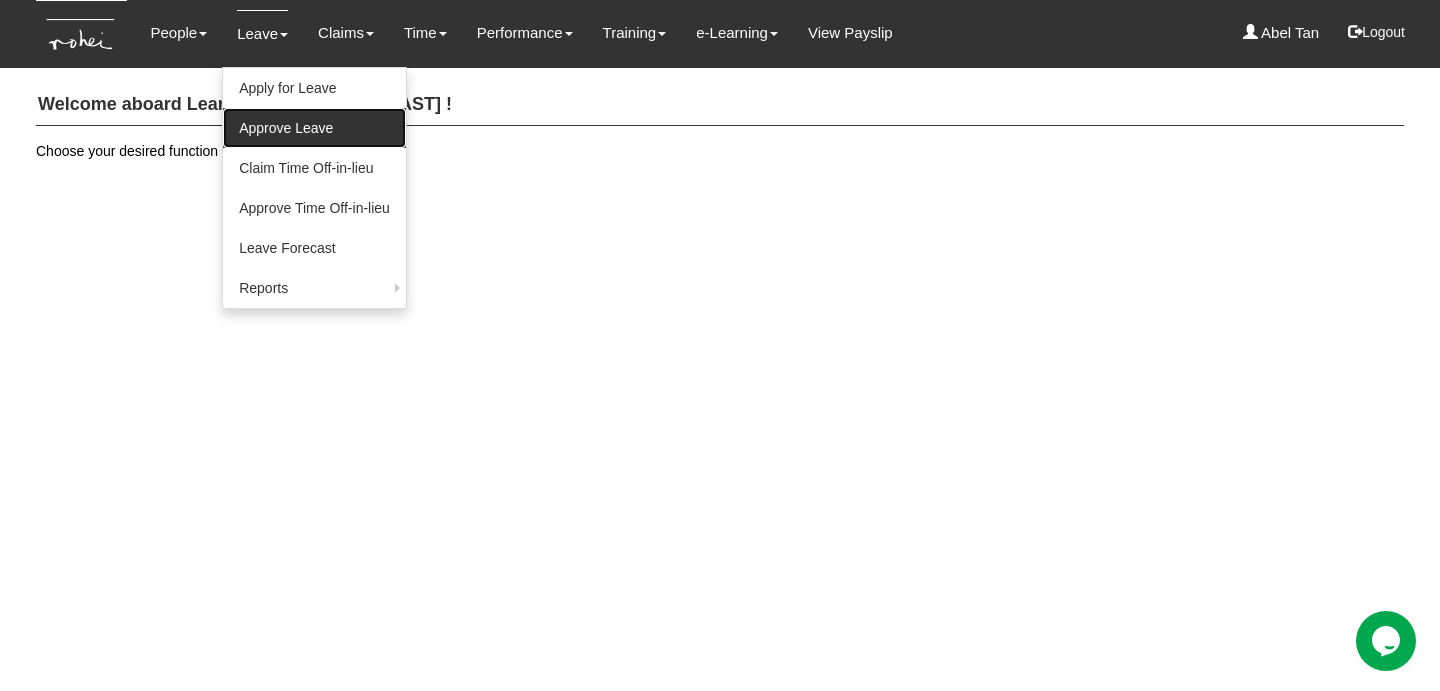 click on "Approve Leave" at bounding box center (314, 128) 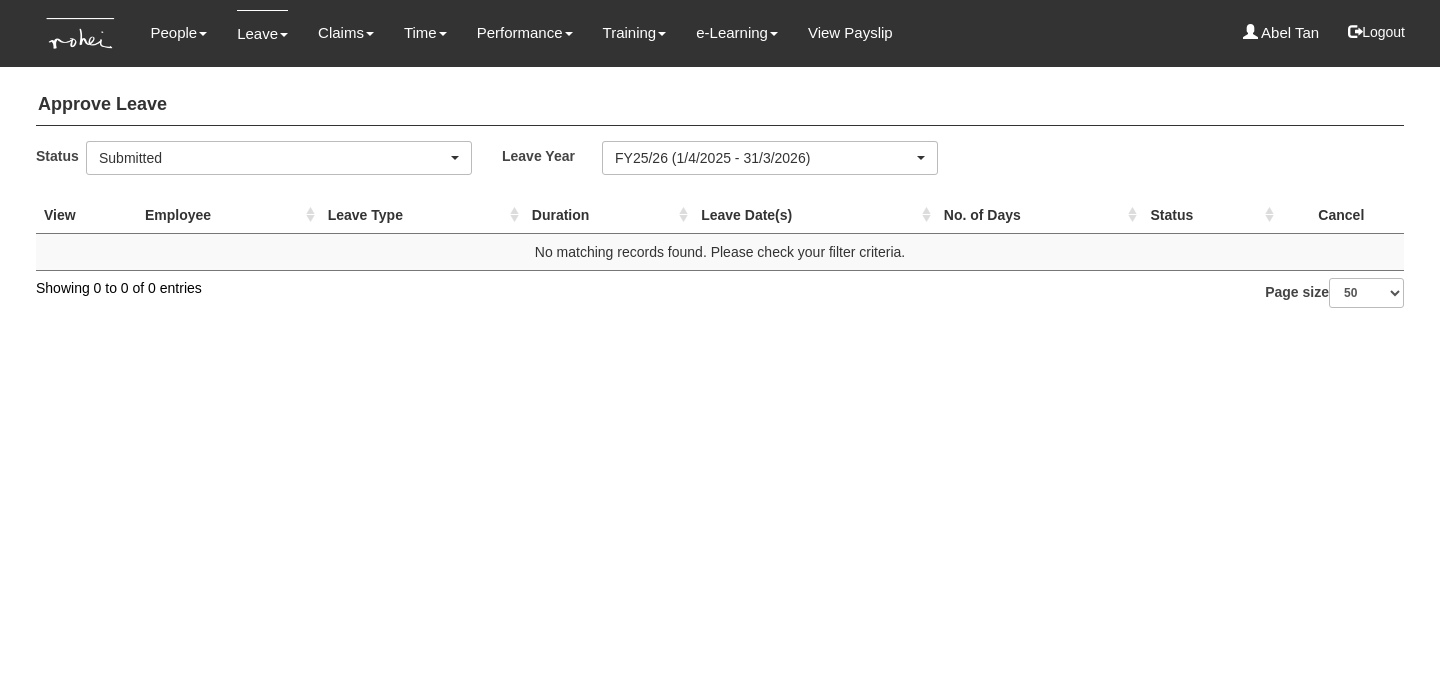 select on "50" 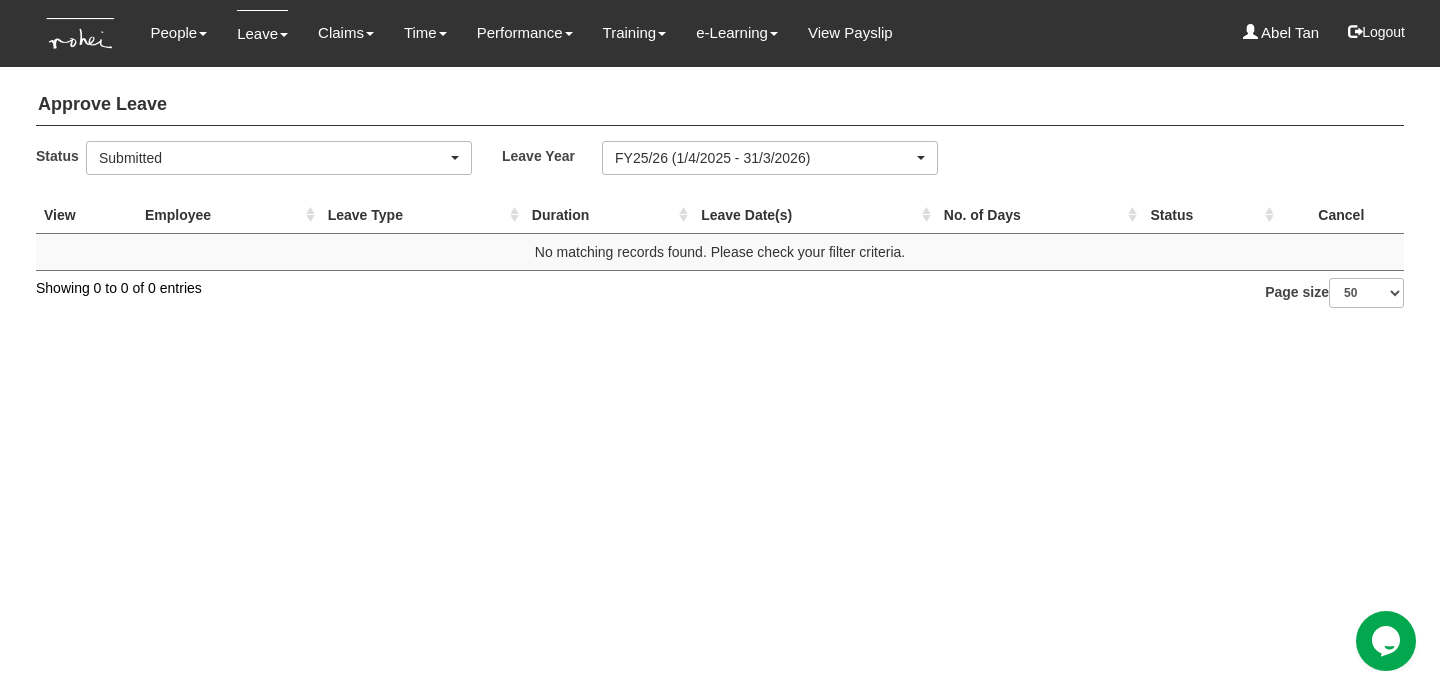 scroll, scrollTop: 0, scrollLeft: 0, axis: both 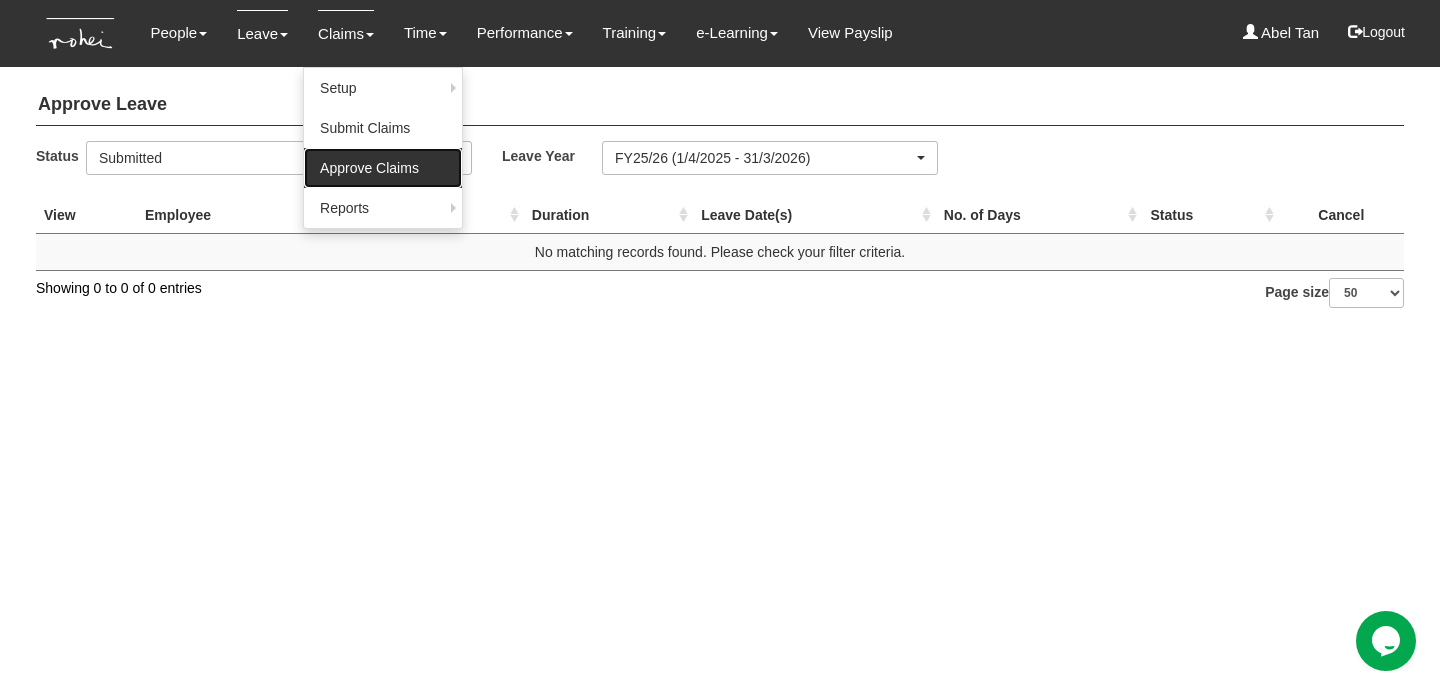 click on "Approve Claims" at bounding box center [383, 168] 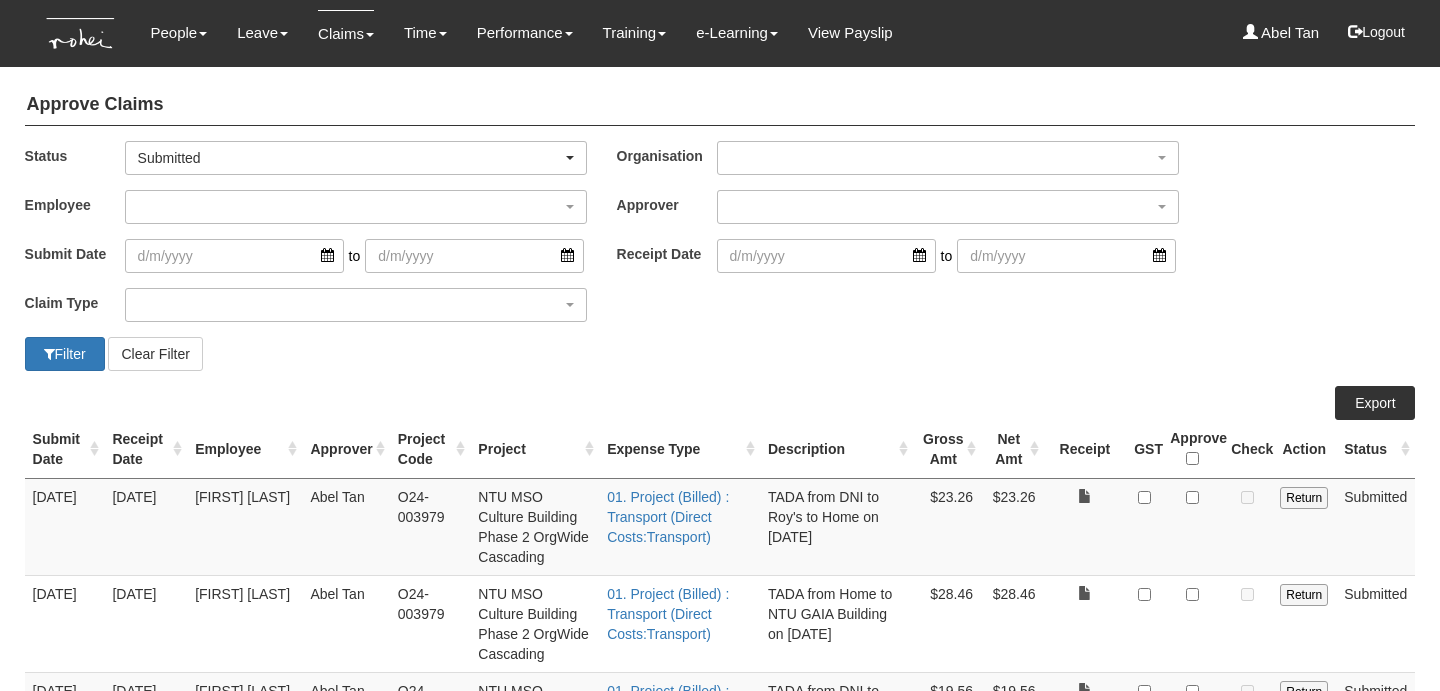 select on "50" 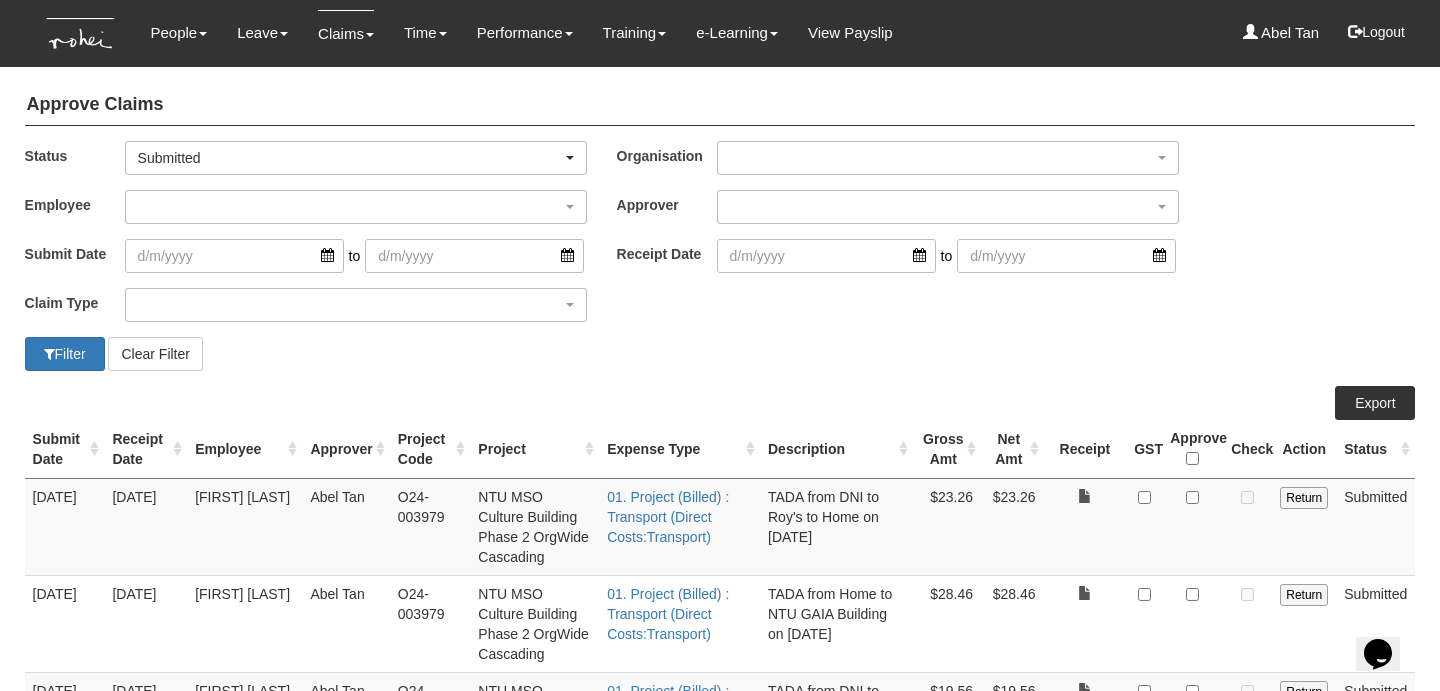 scroll, scrollTop: 0, scrollLeft: 0, axis: both 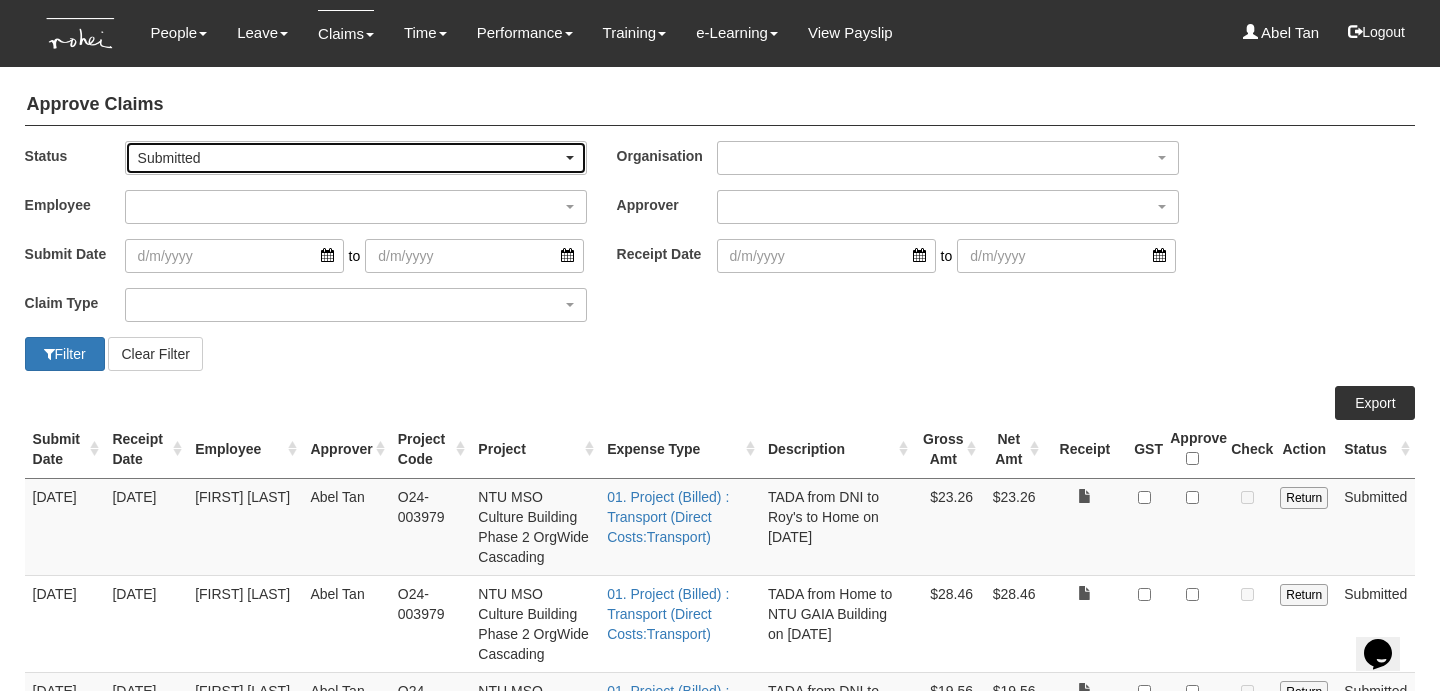 click on "Submitted" at bounding box center (350, 158) 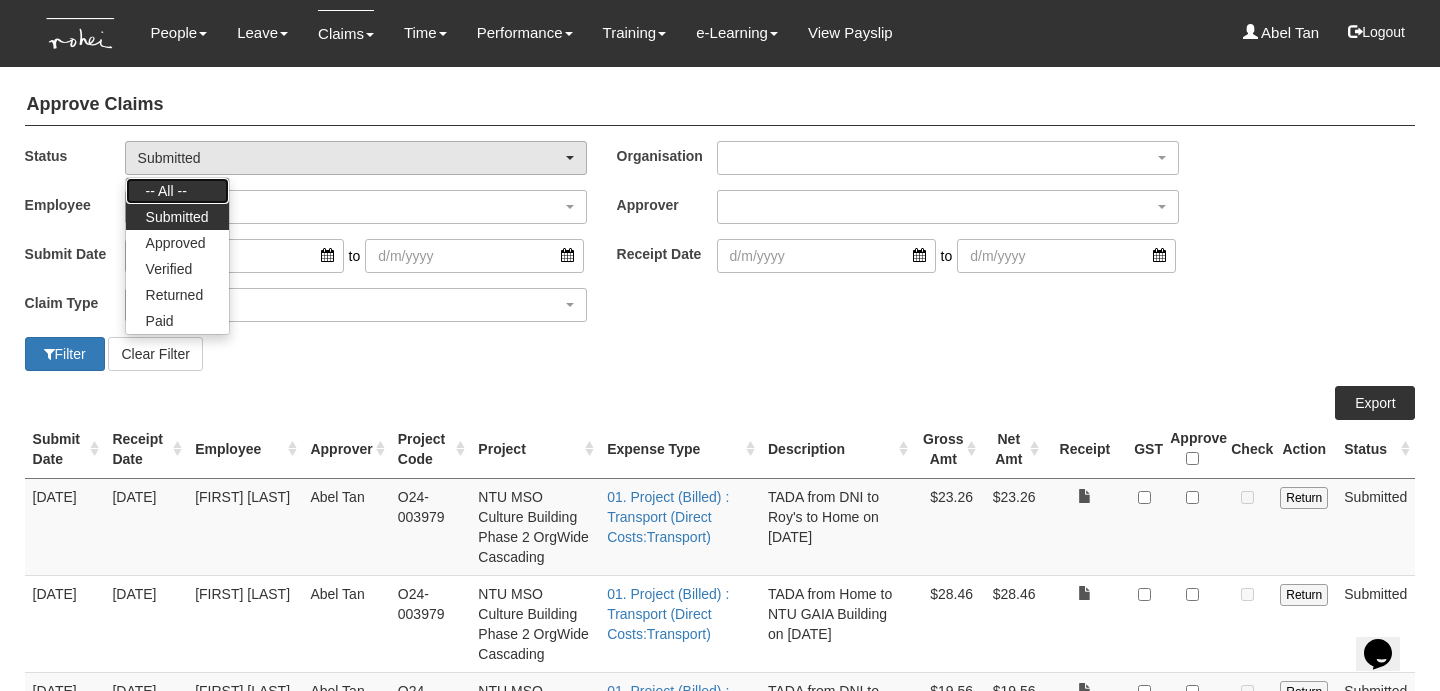 click on "-- All --" at bounding box center [177, 191] 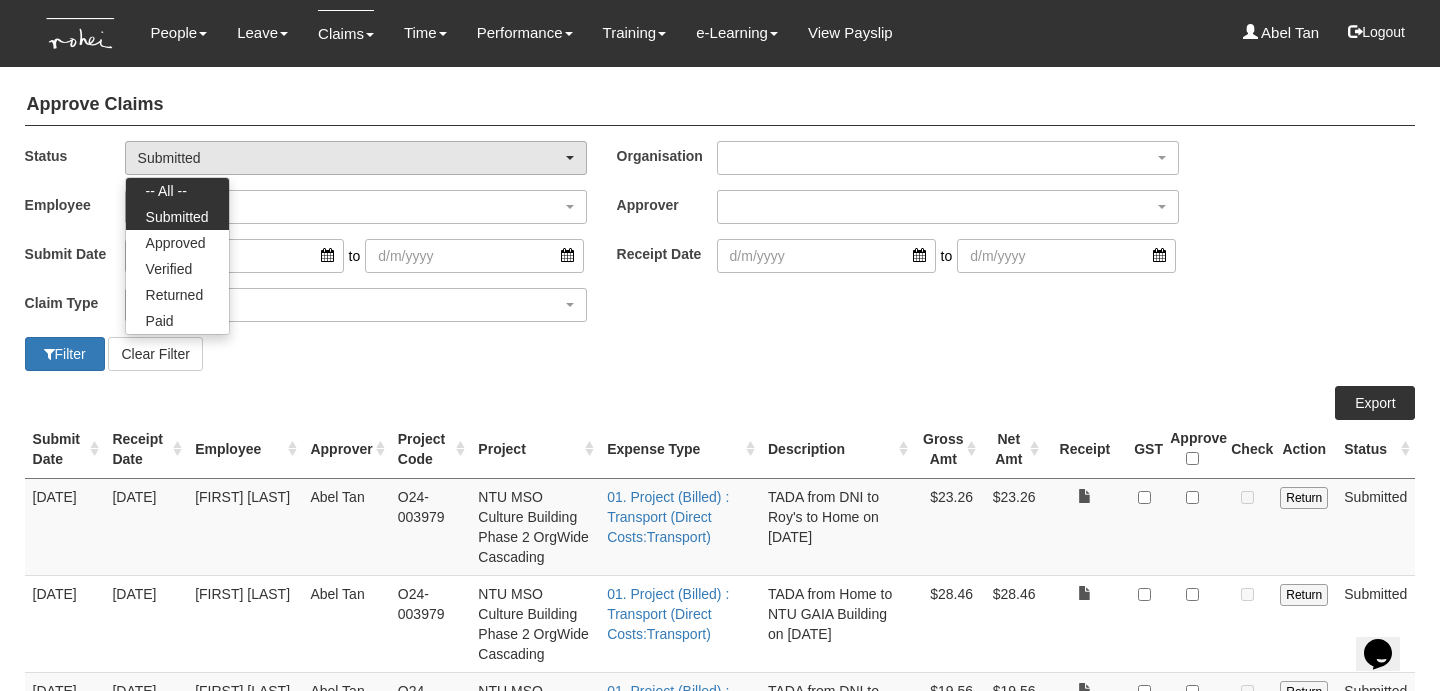 select on "All" 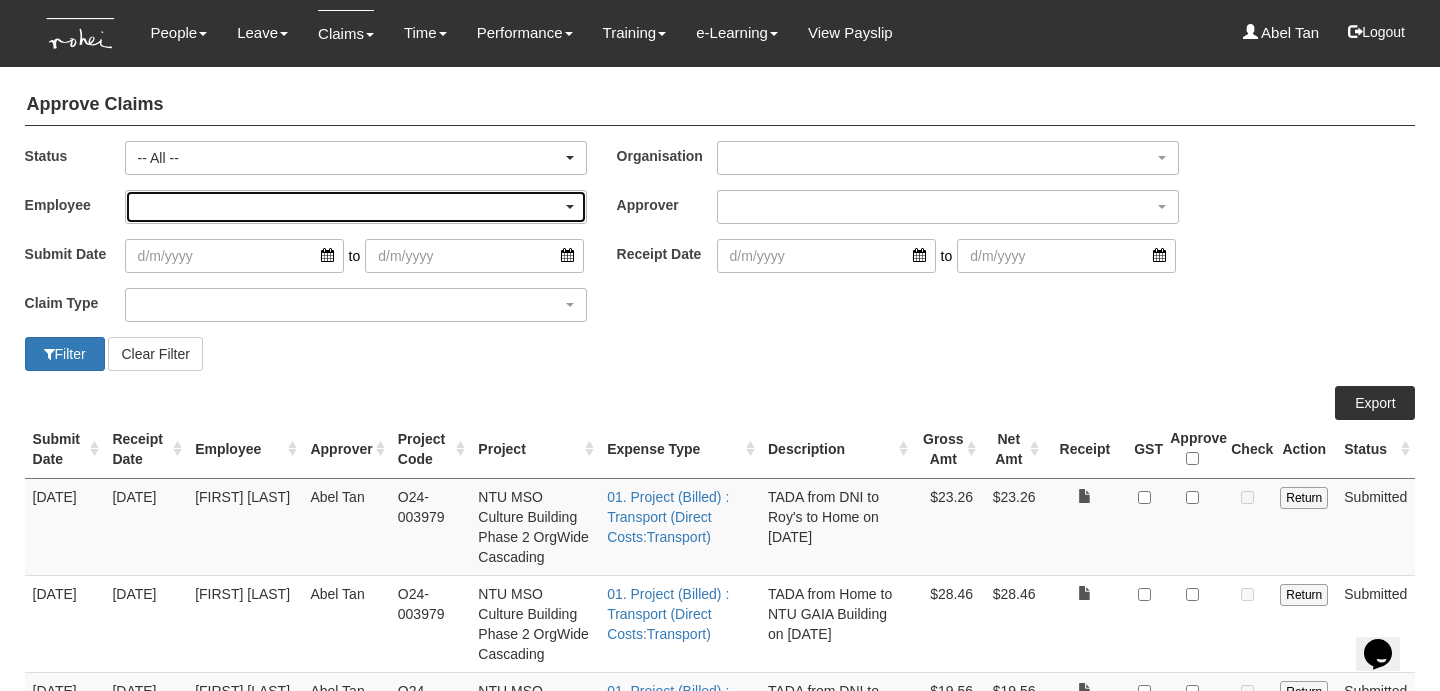 click at bounding box center (356, 207) 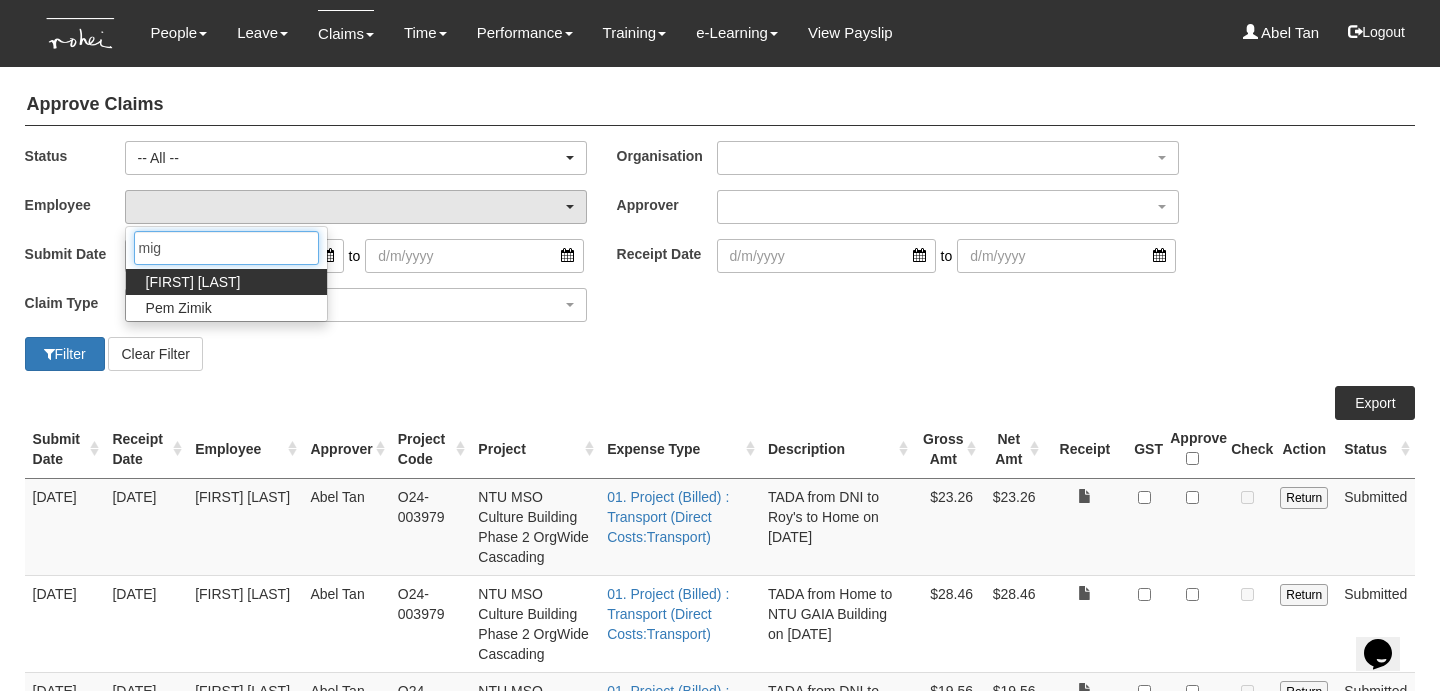 type on "migu" 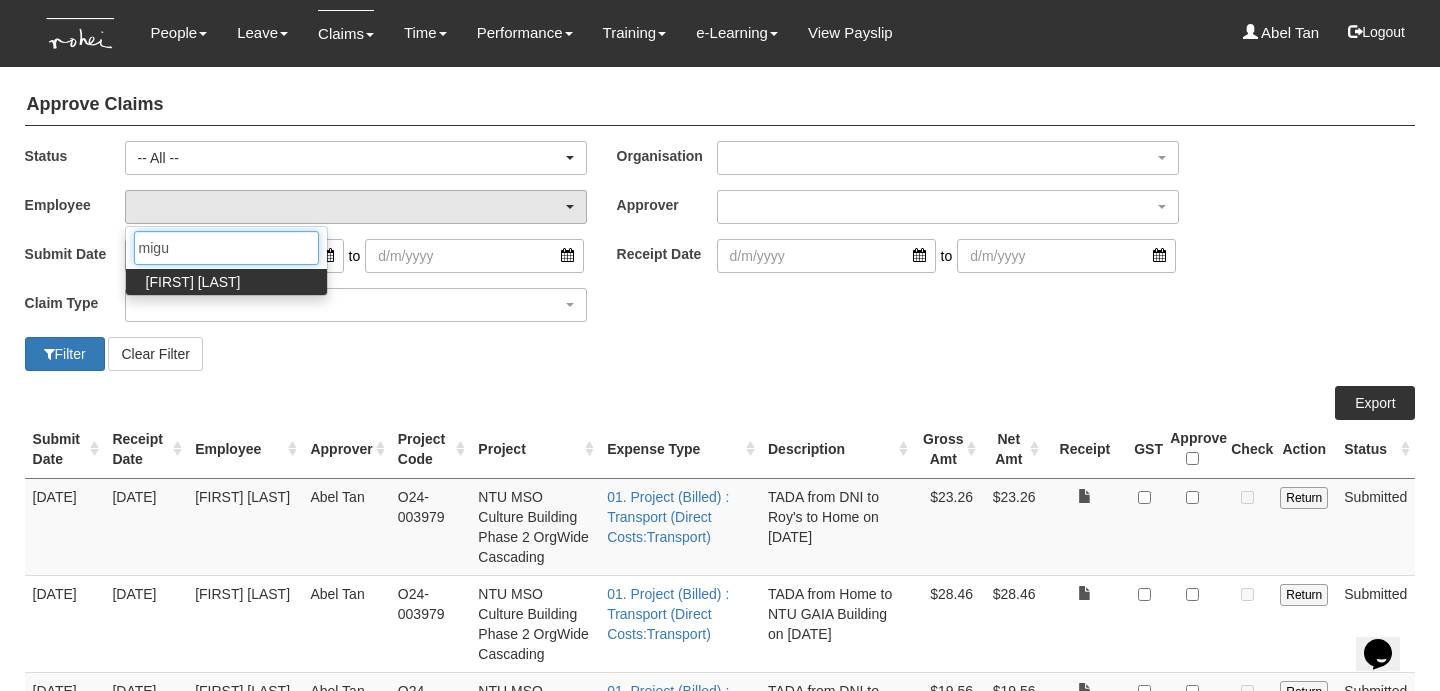 select on "6c7edb49-7ae9-4b9f-b850-86f1e0ad6dd3" 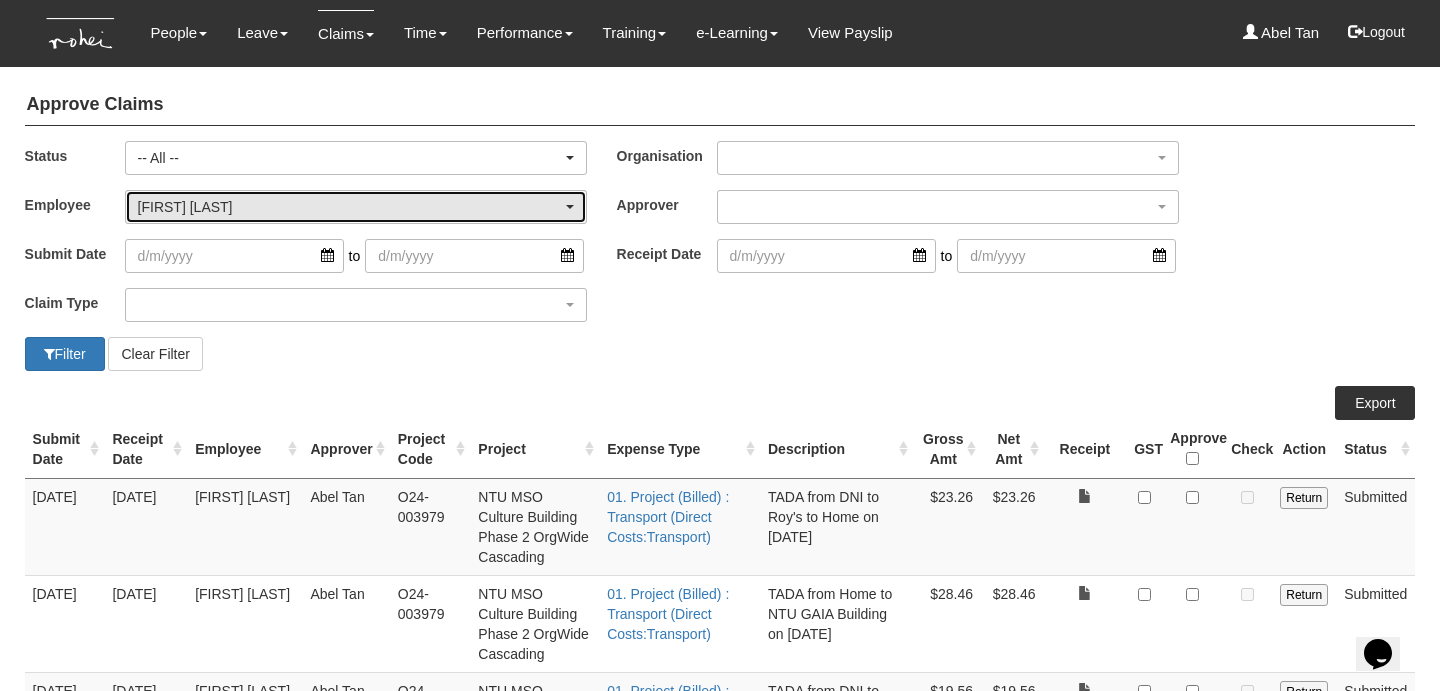 type 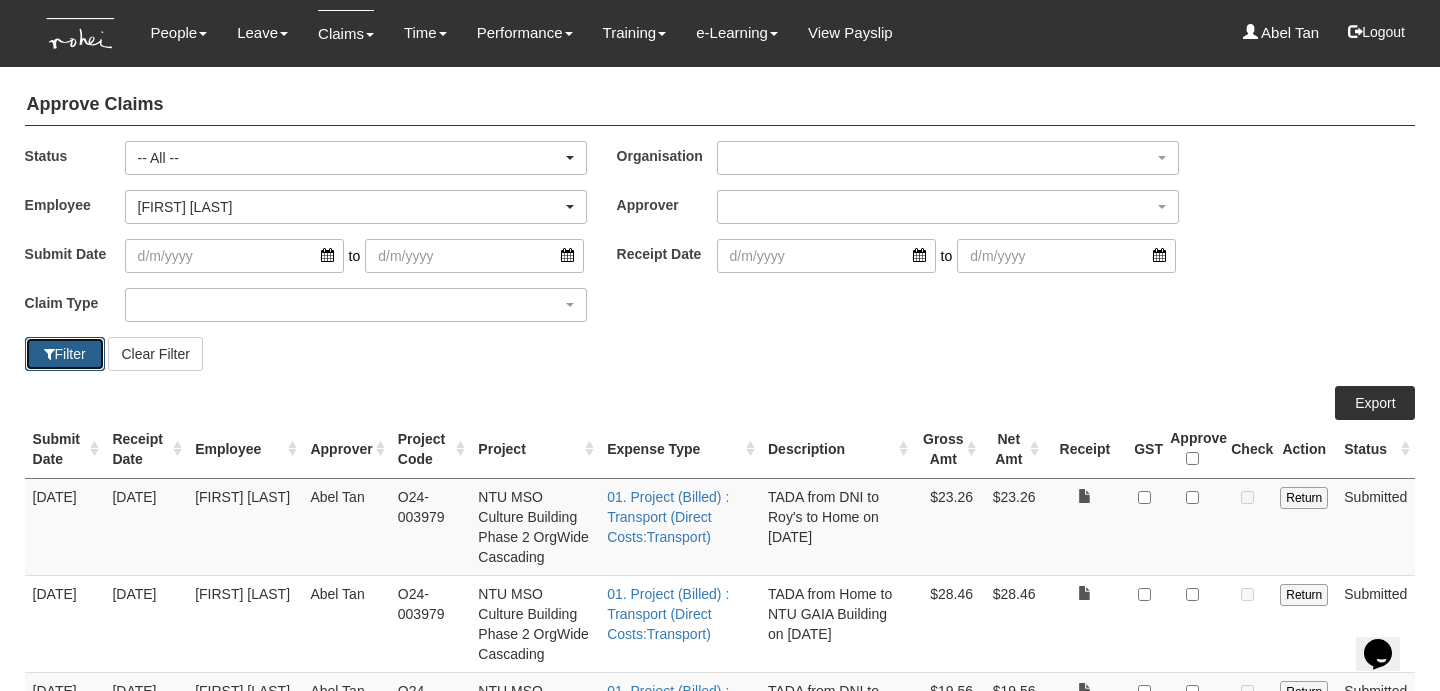 click on "Filter" at bounding box center (65, 354) 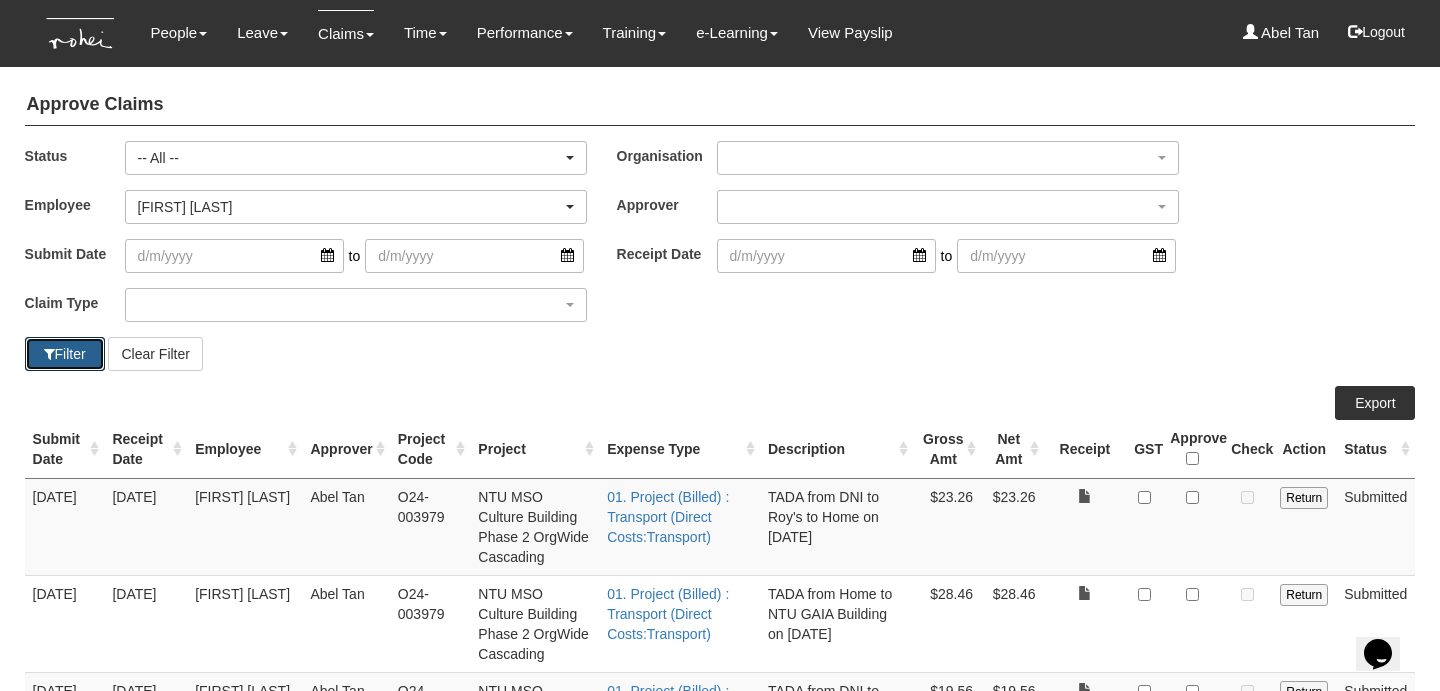 select on "50" 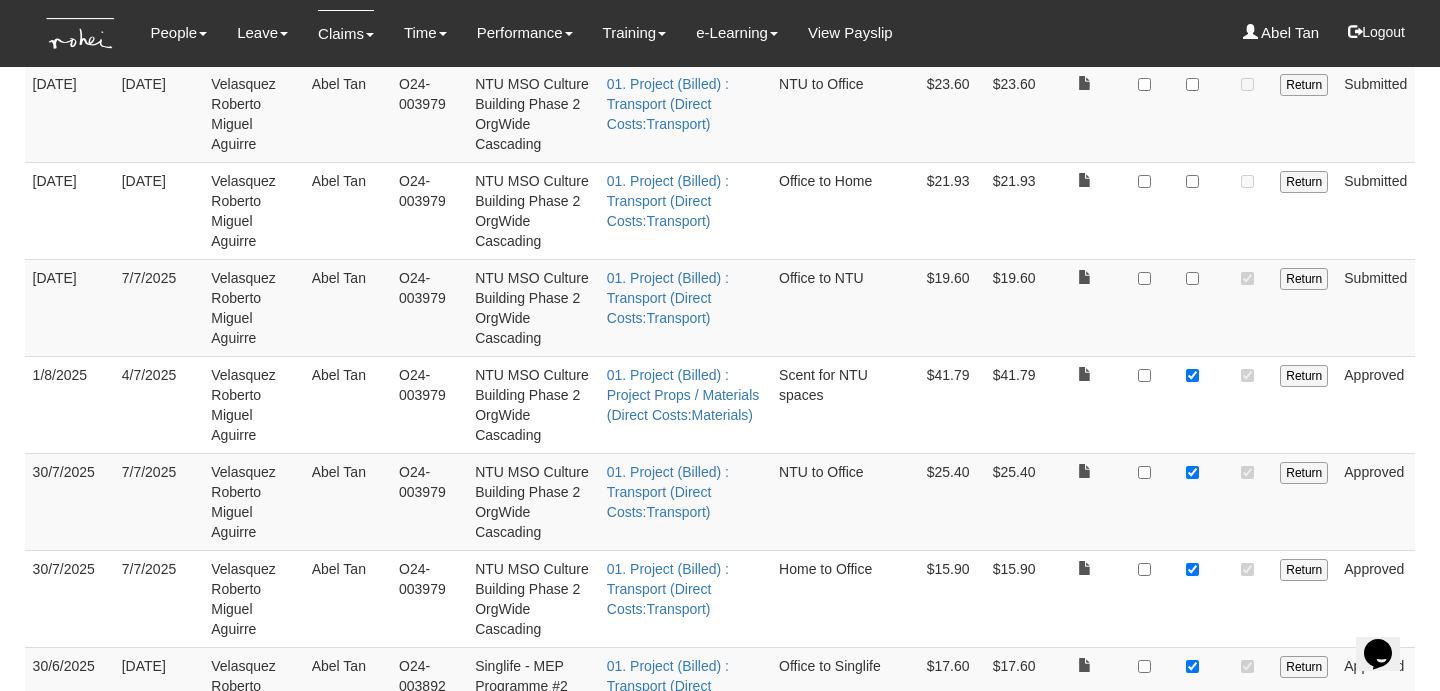 scroll, scrollTop: 608, scrollLeft: 0, axis: vertical 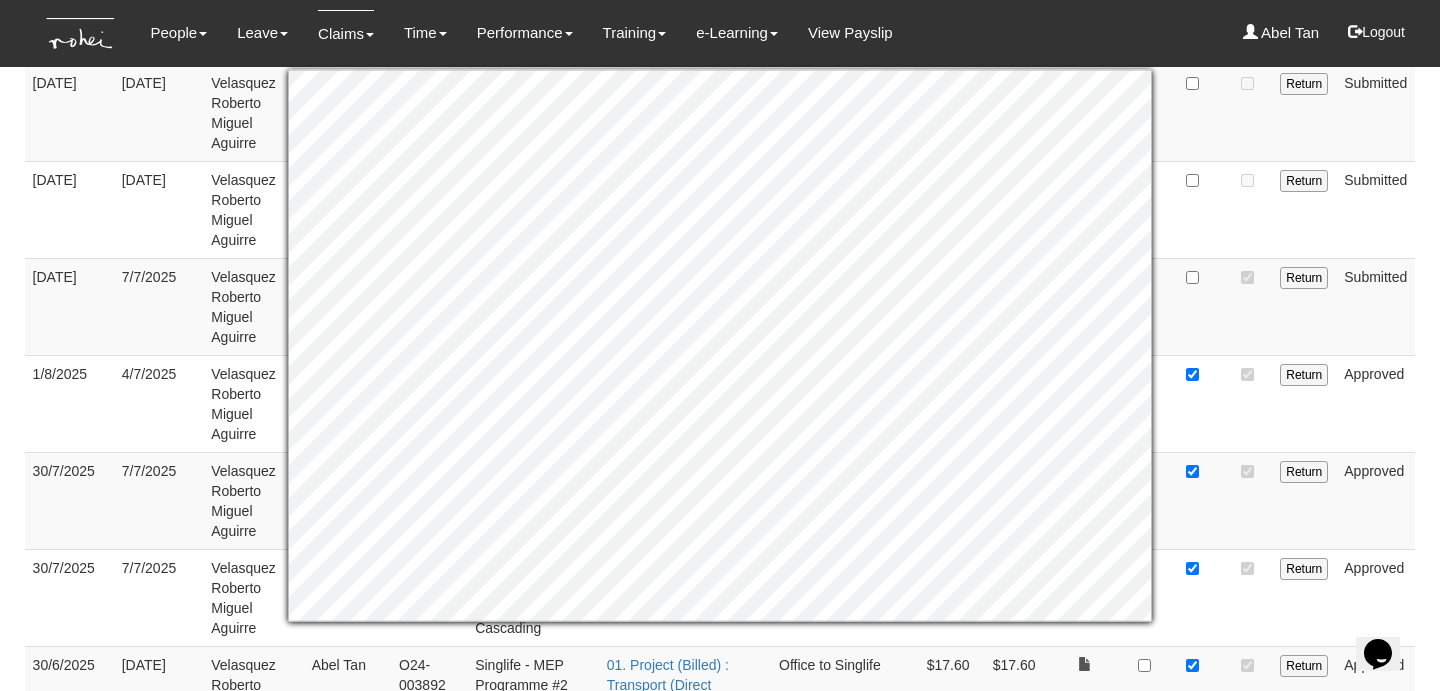 click on "$15.90" at bounding box center (944, 597) 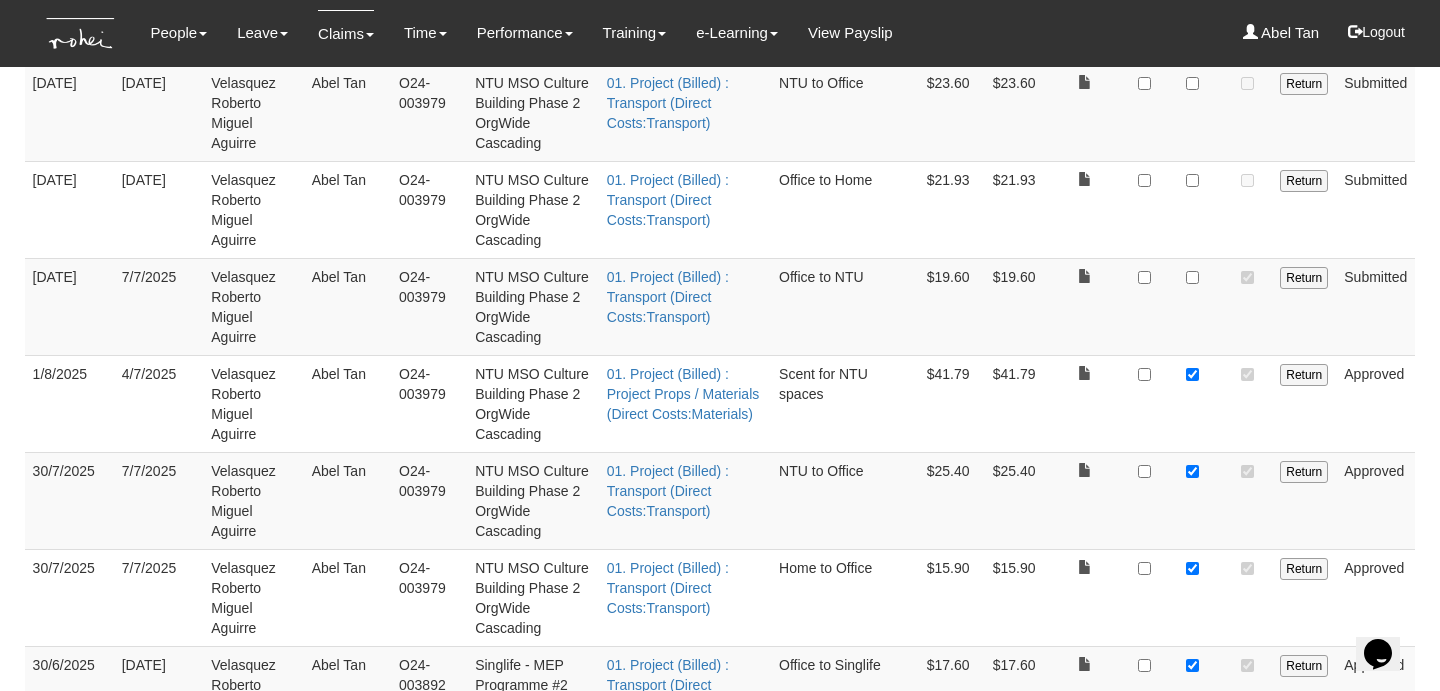 click at bounding box center [1085, 500] 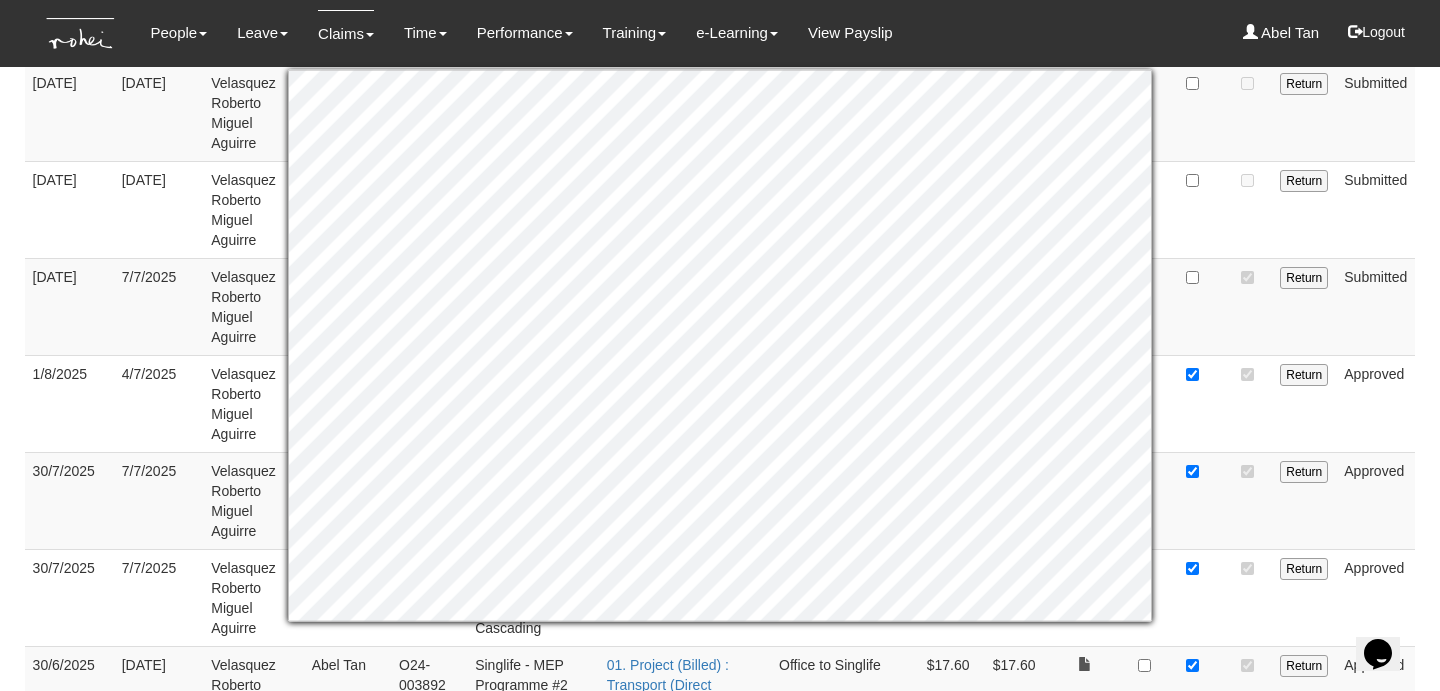 click at bounding box center [1192, 500] 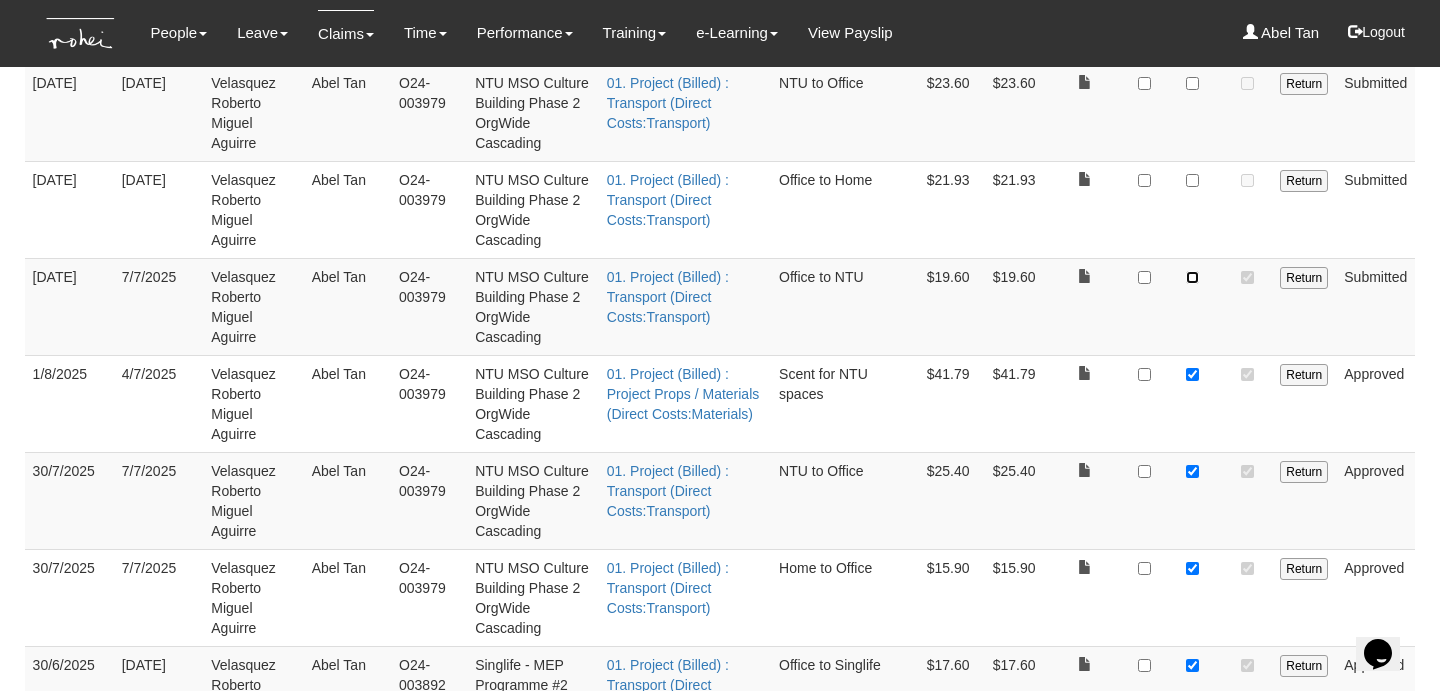 click at bounding box center (1192, 277) 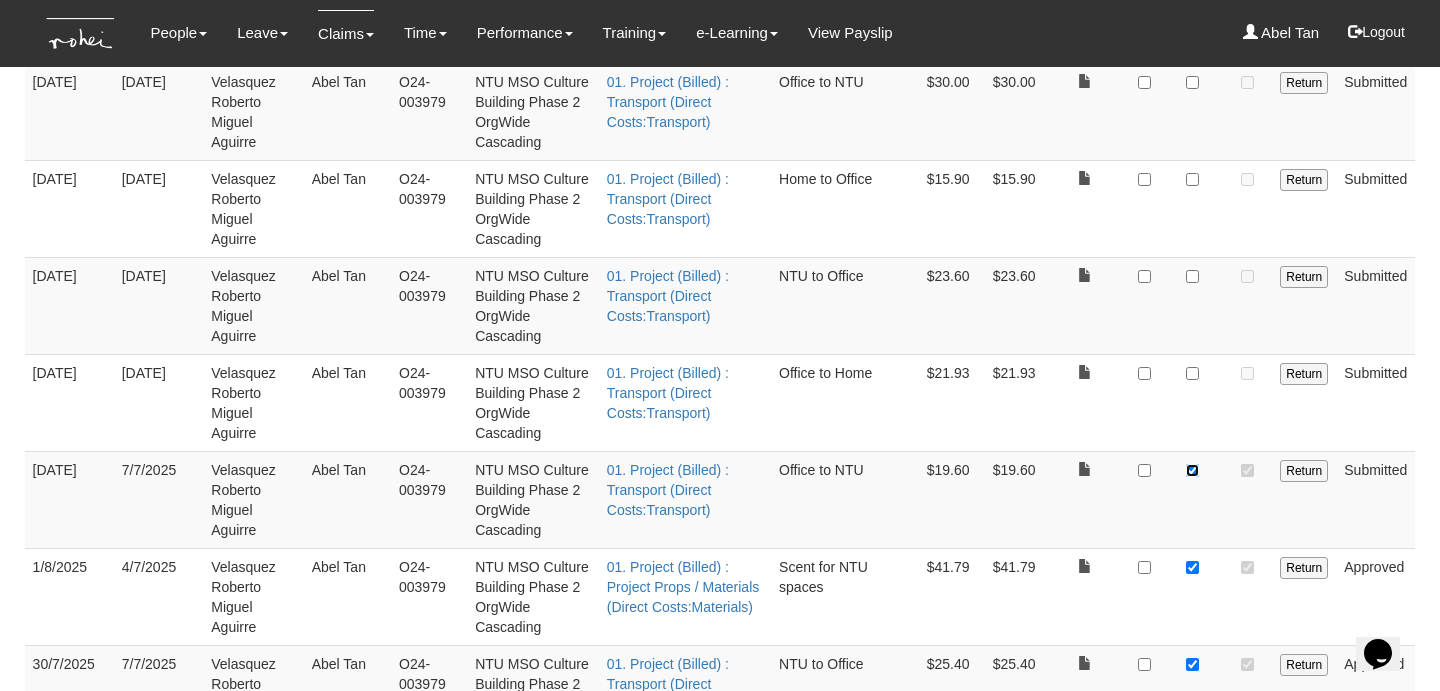 scroll, scrollTop: 412, scrollLeft: 0, axis: vertical 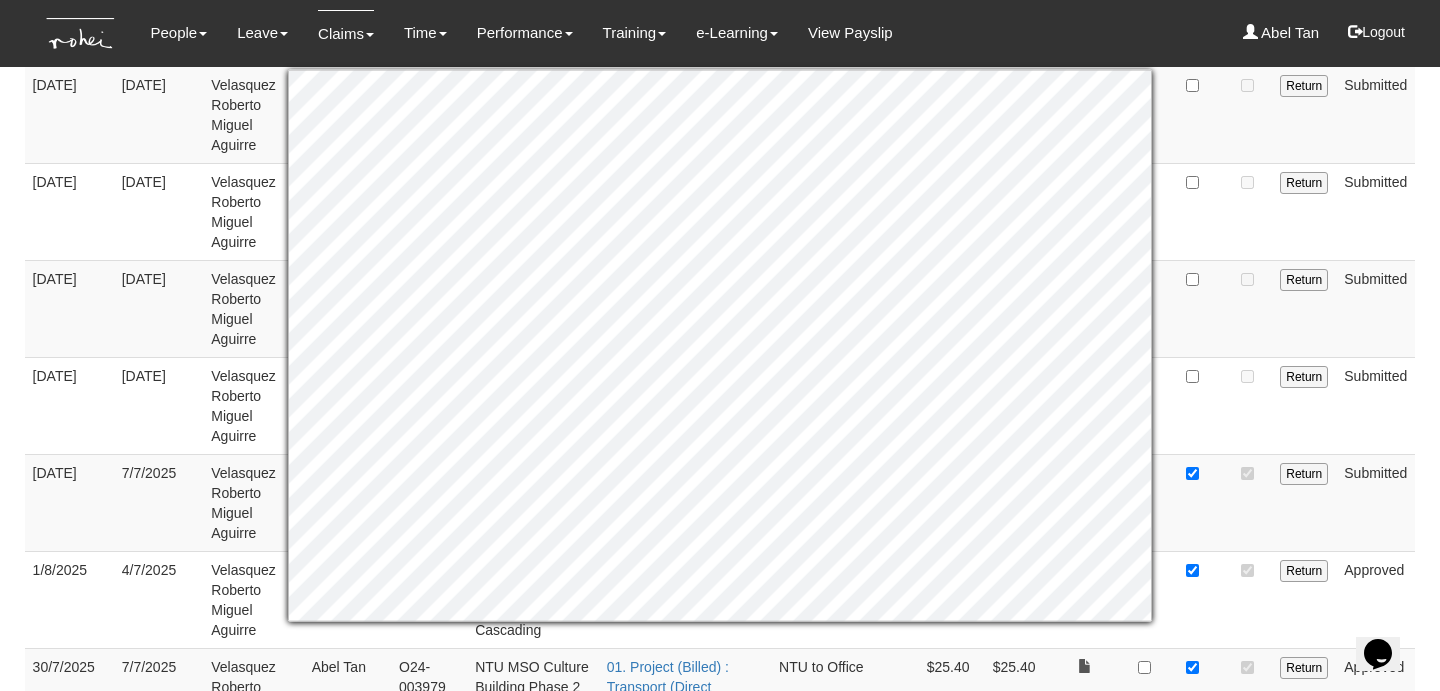 click at bounding box center [1192, 405] 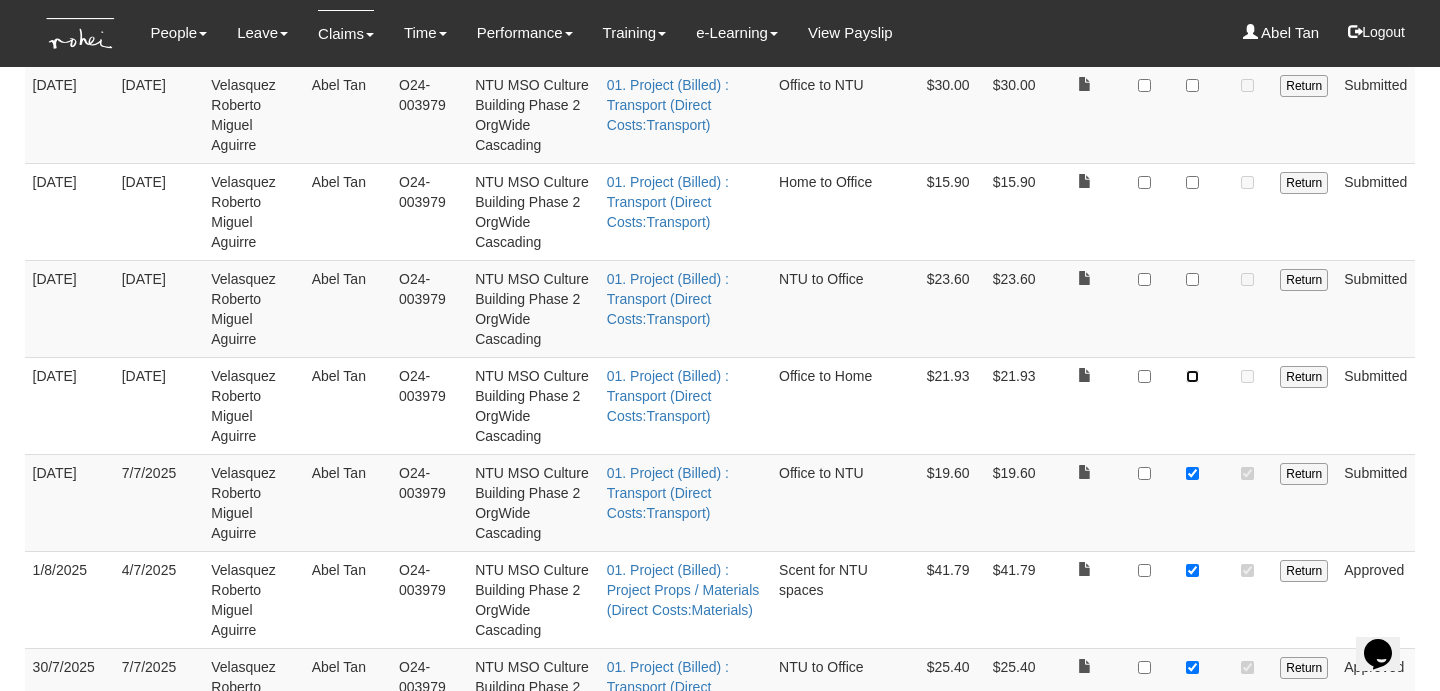 click at bounding box center (1192, 376) 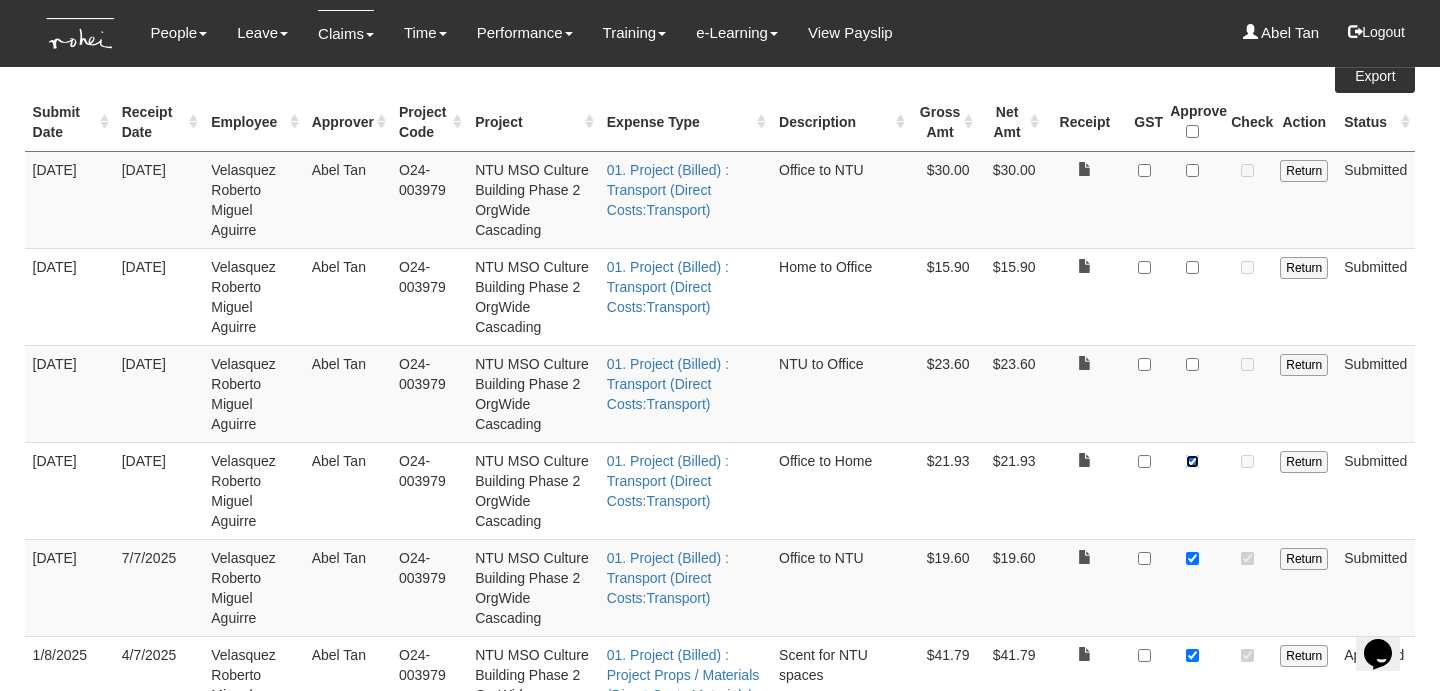 scroll, scrollTop: 323, scrollLeft: 0, axis: vertical 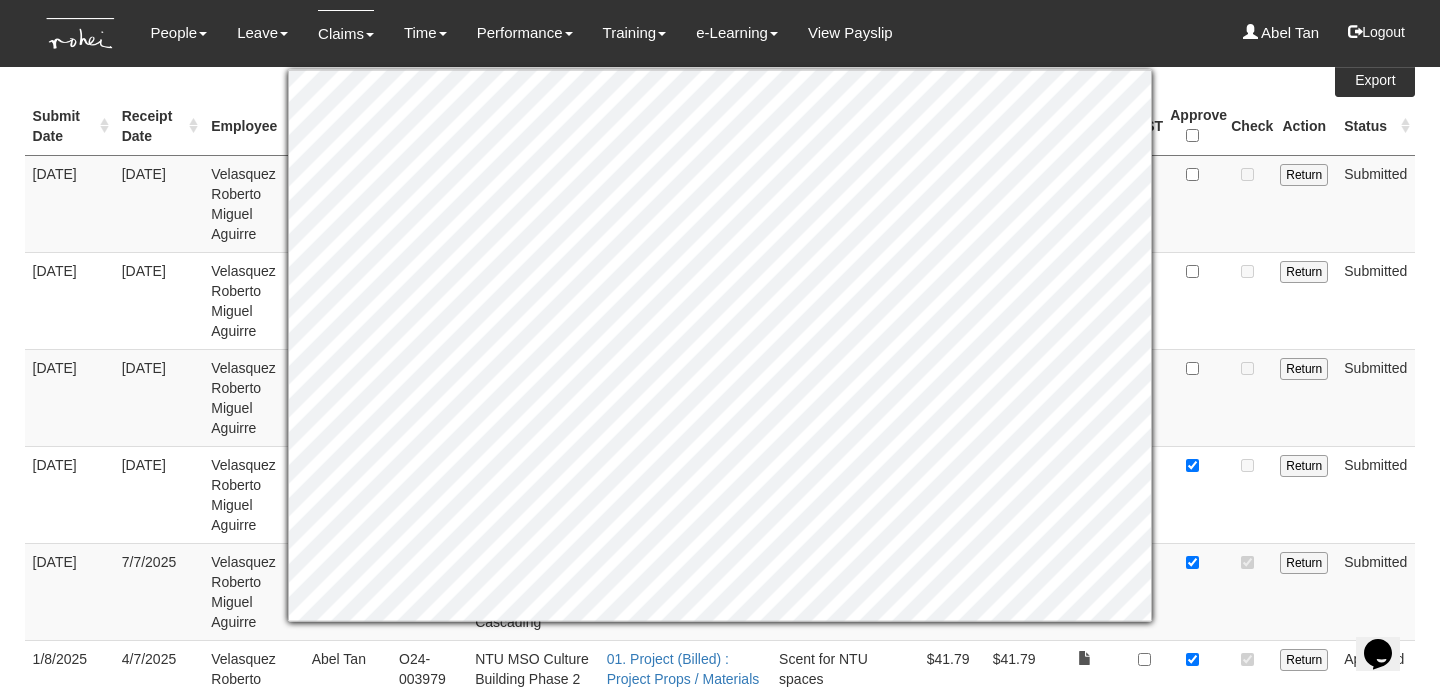 click at bounding box center (1192, 397) 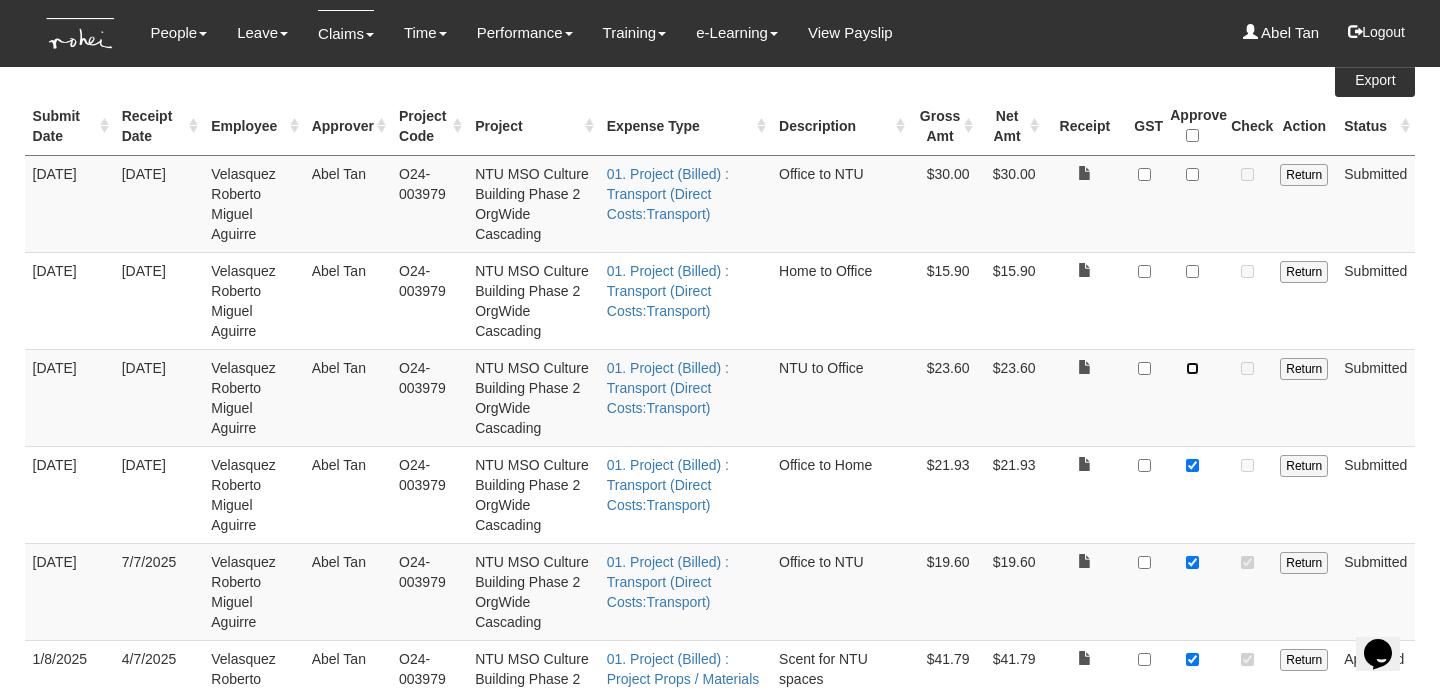 click at bounding box center (1192, 368) 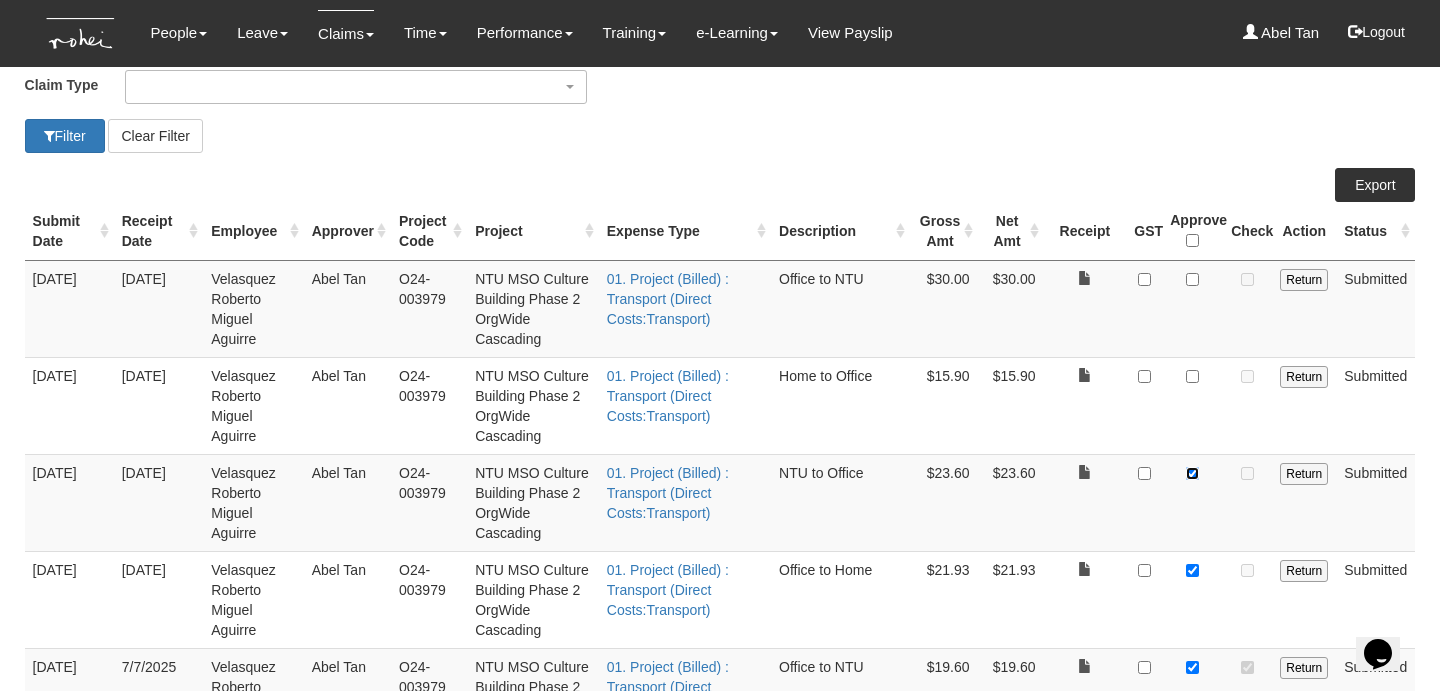 scroll, scrollTop: 215, scrollLeft: 0, axis: vertical 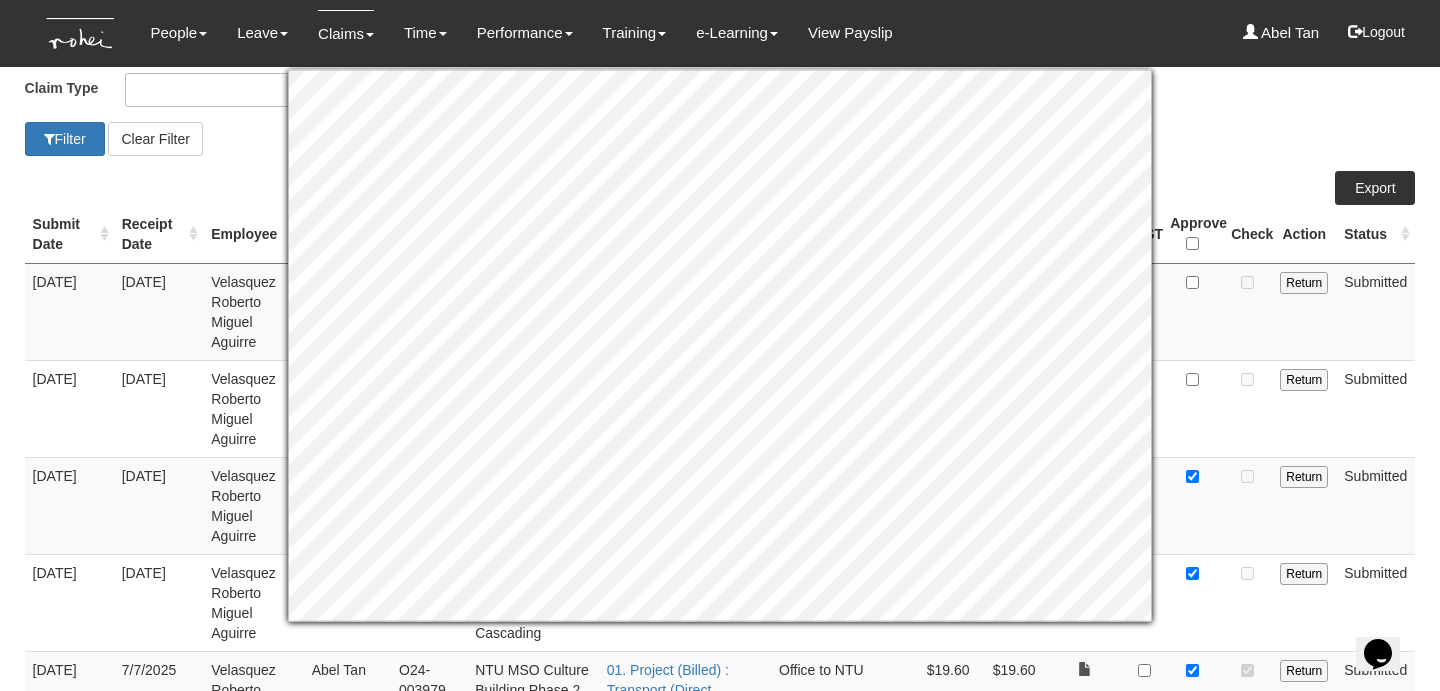 click at bounding box center (1192, 408) 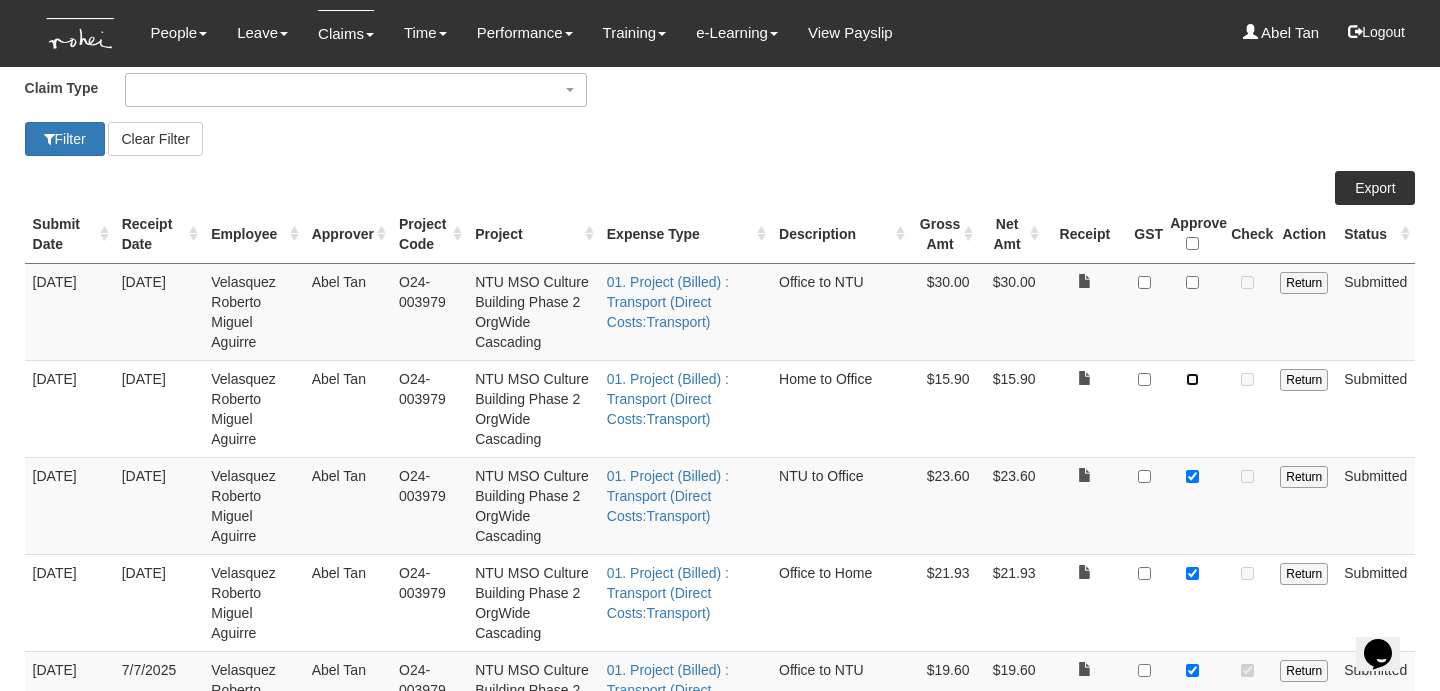 click at bounding box center [1192, 379] 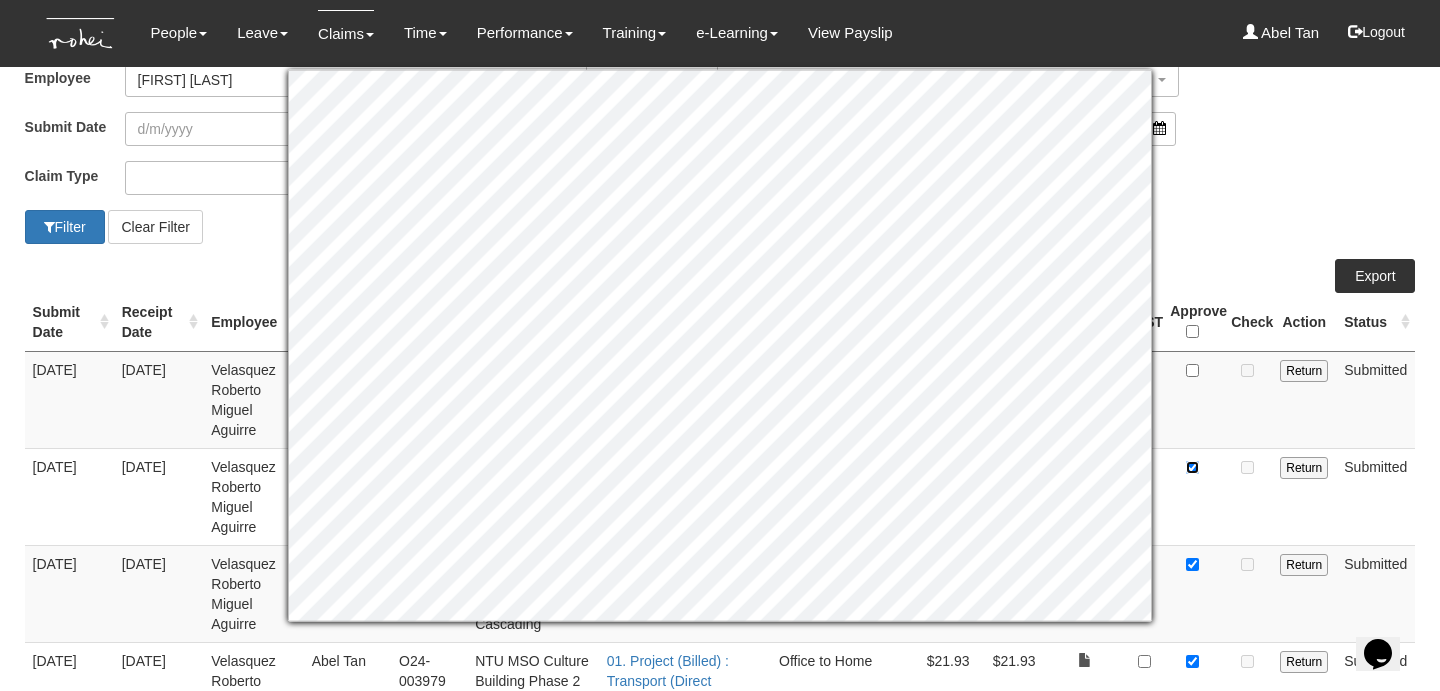 scroll, scrollTop: 129, scrollLeft: 0, axis: vertical 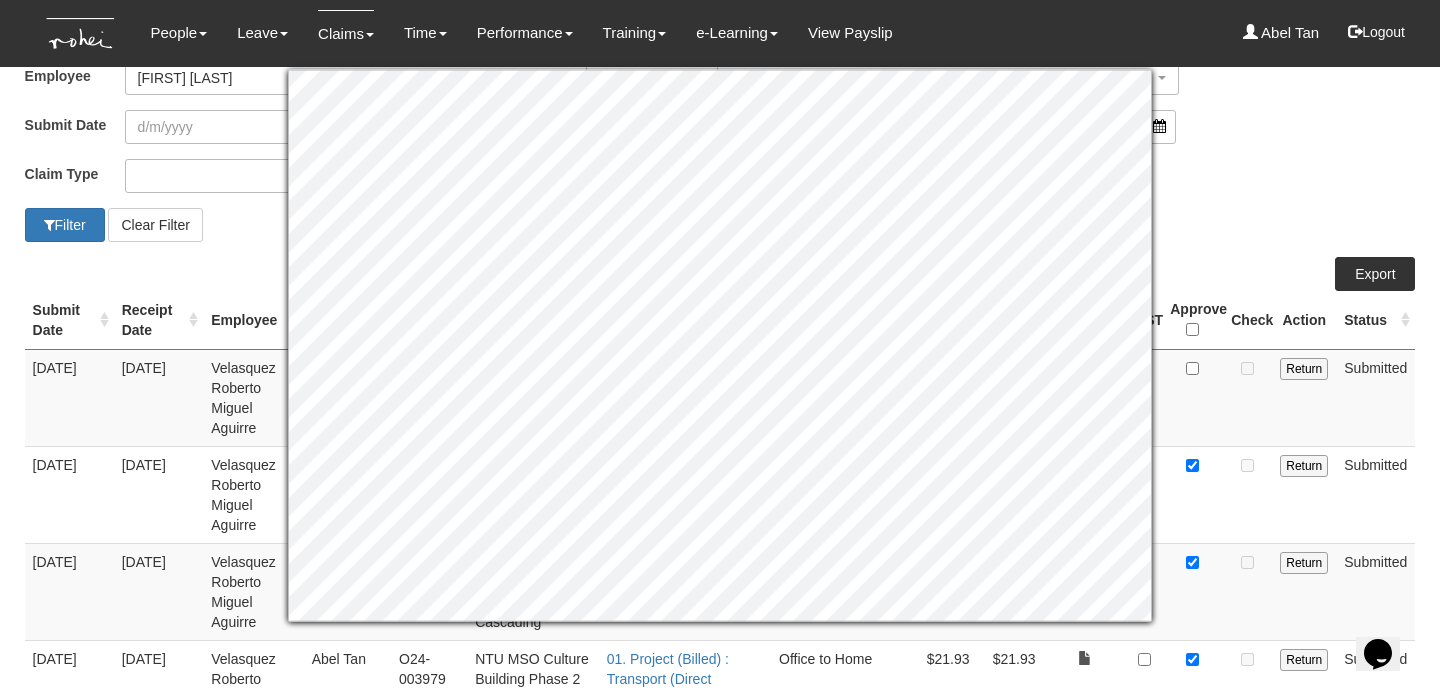 click at bounding box center [1192, 397] 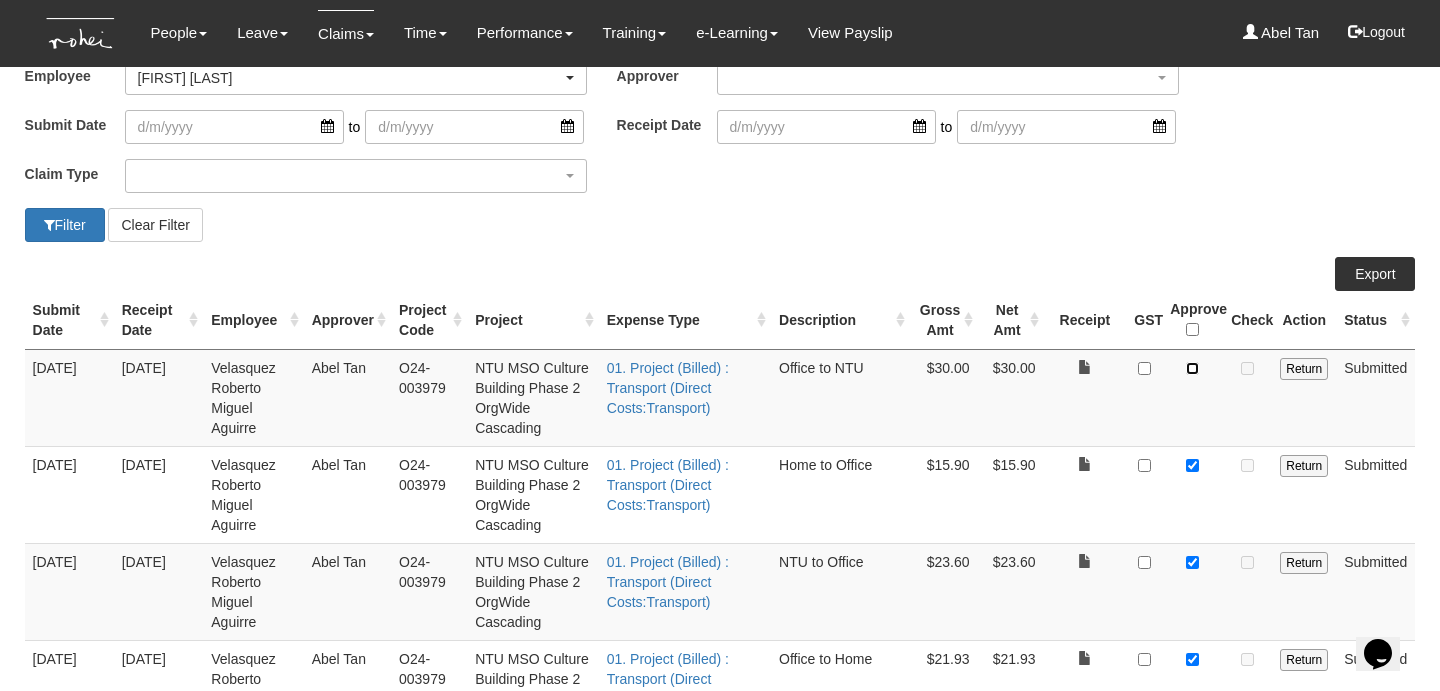 click at bounding box center (1192, 368) 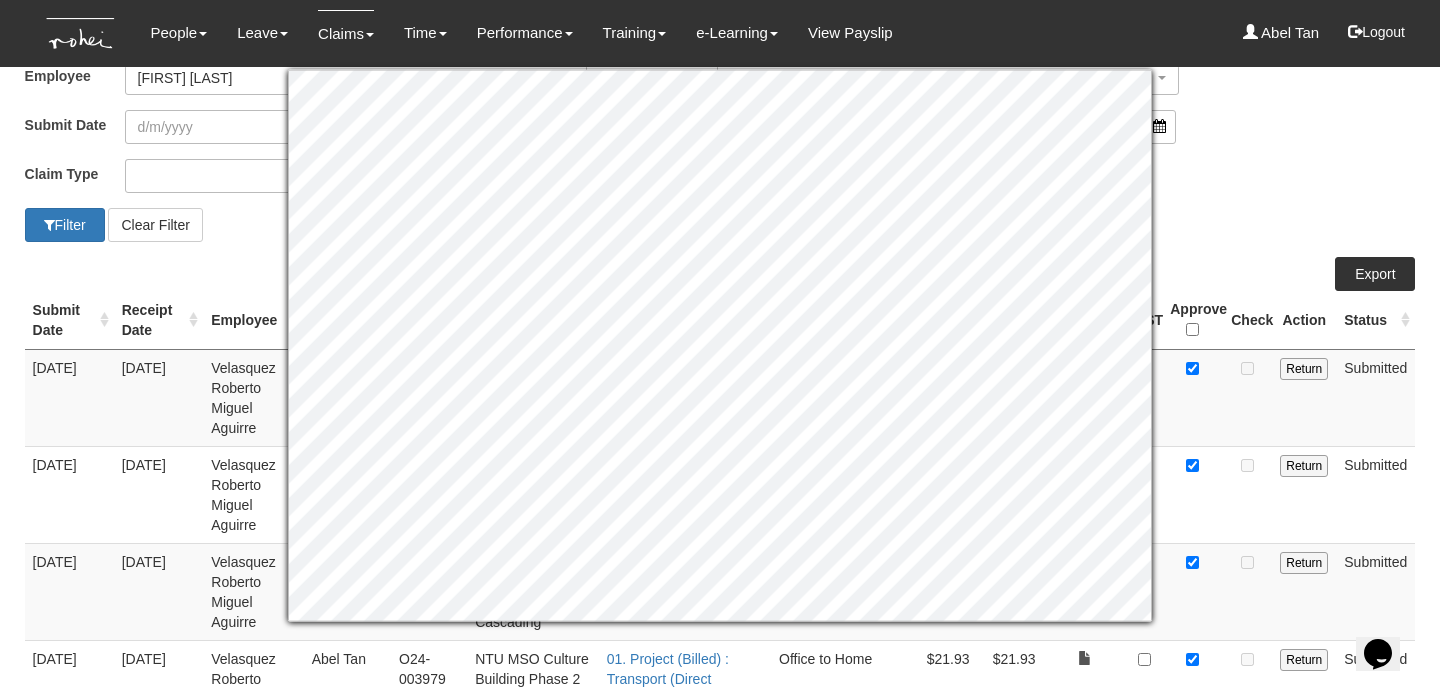 click at bounding box center [1192, 397] 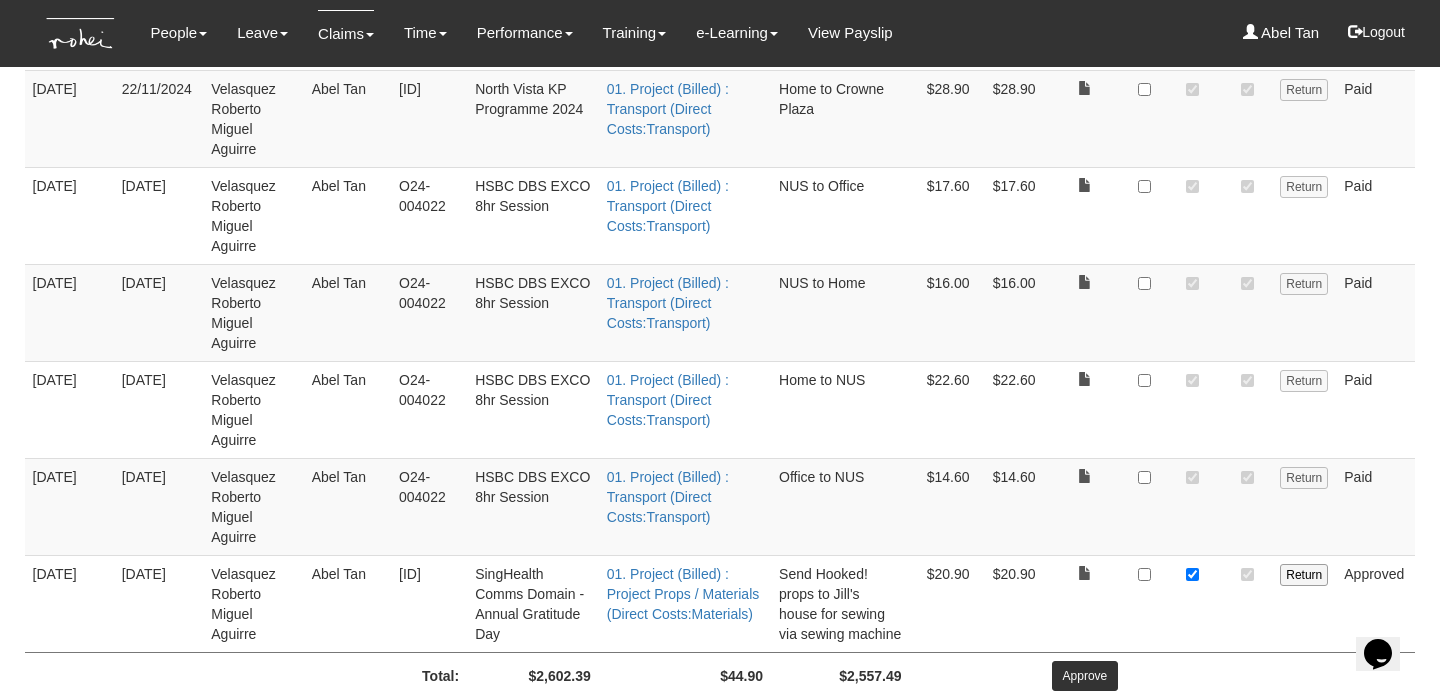 scroll, scrollTop: 4817, scrollLeft: 0, axis: vertical 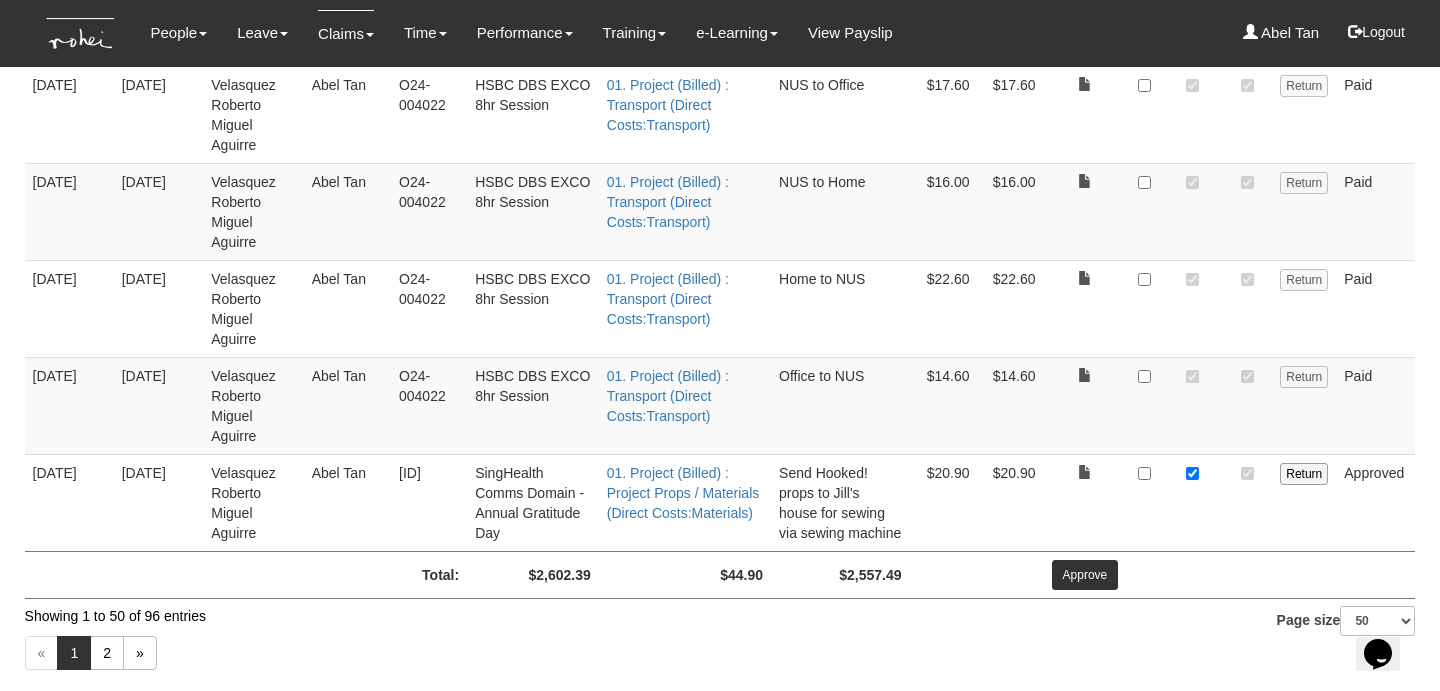 click on "Approve" at bounding box center (1085, 575) 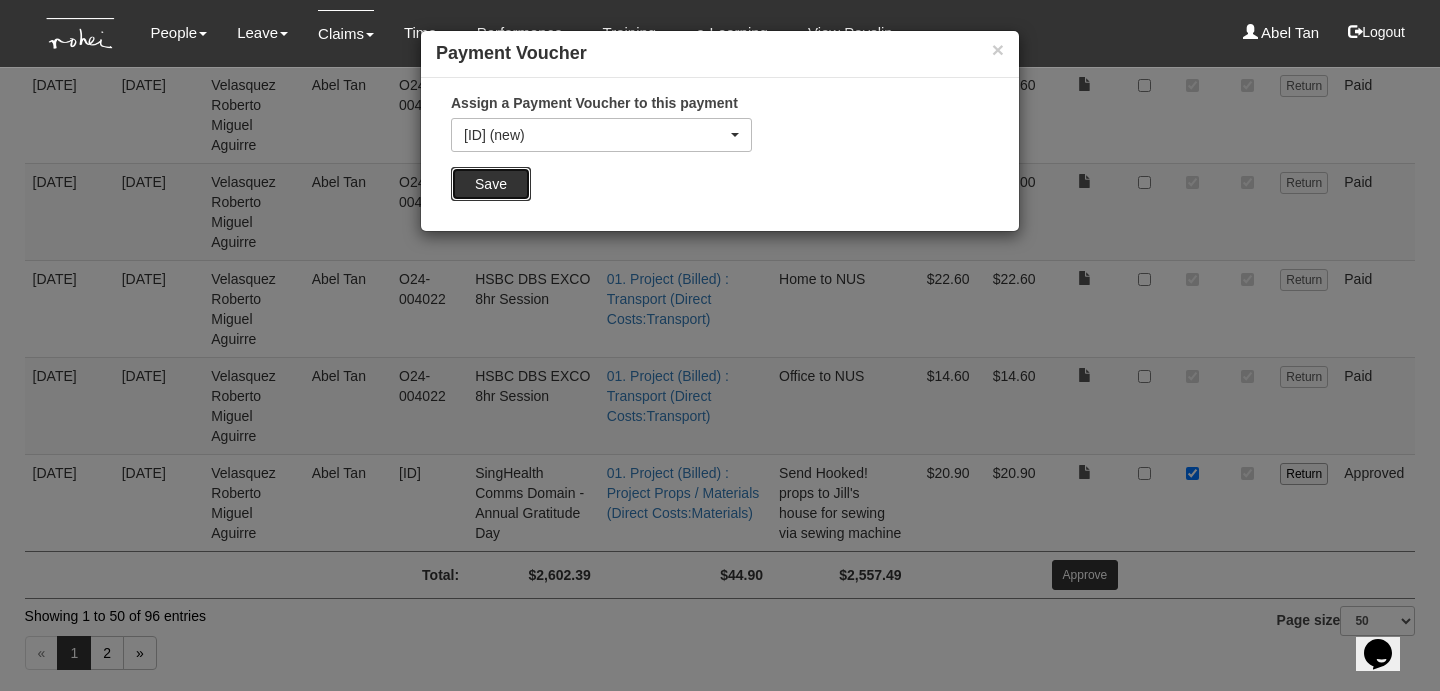 click on "Save" at bounding box center [491, 184] 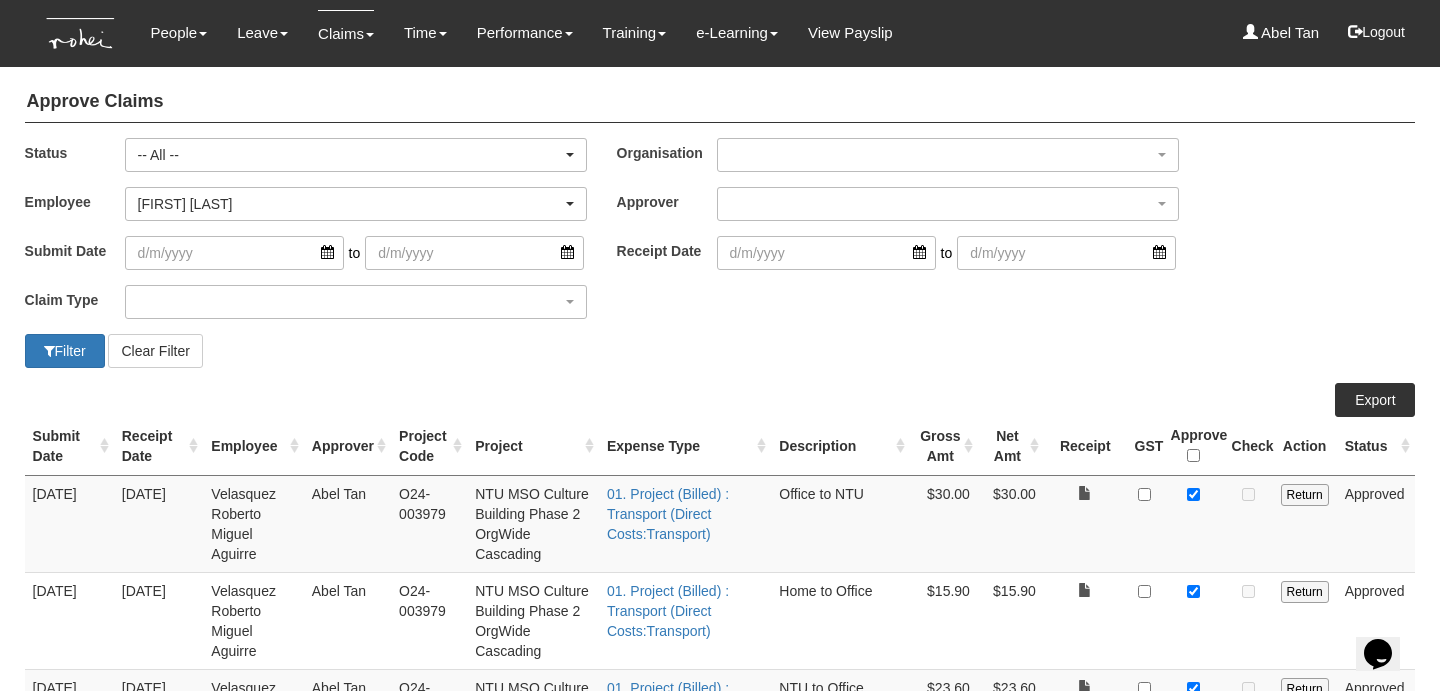 scroll, scrollTop: 0, scrollLeft: 0, axis: both 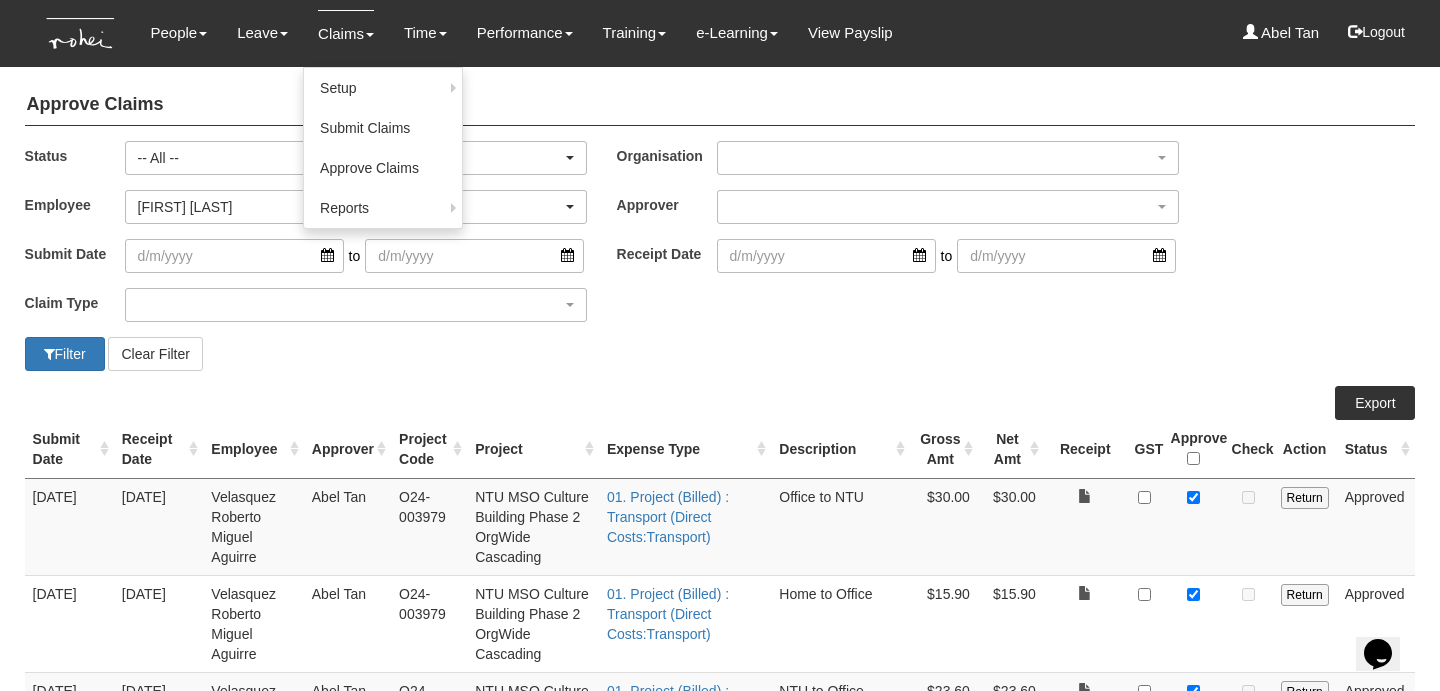 click at bounding box center [370, 35] 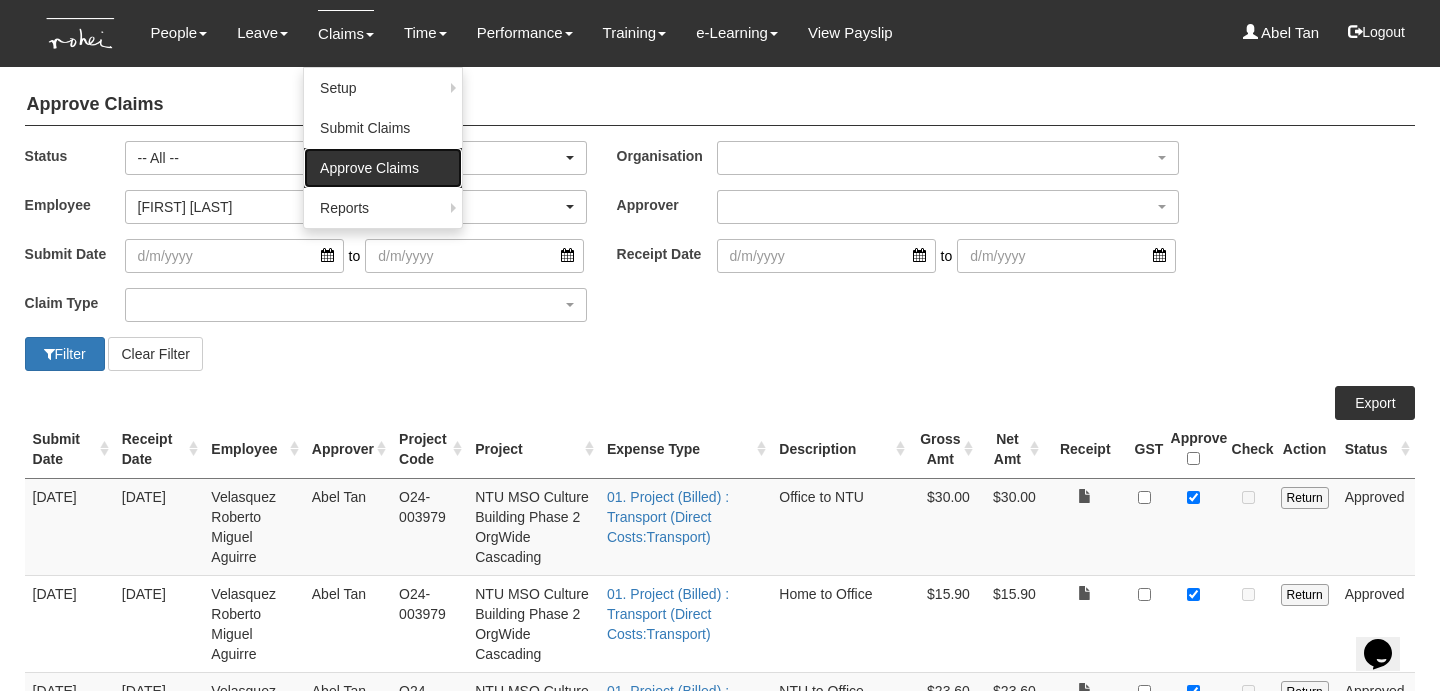 click on "Approve Claims" at bounding box center [383, 168] 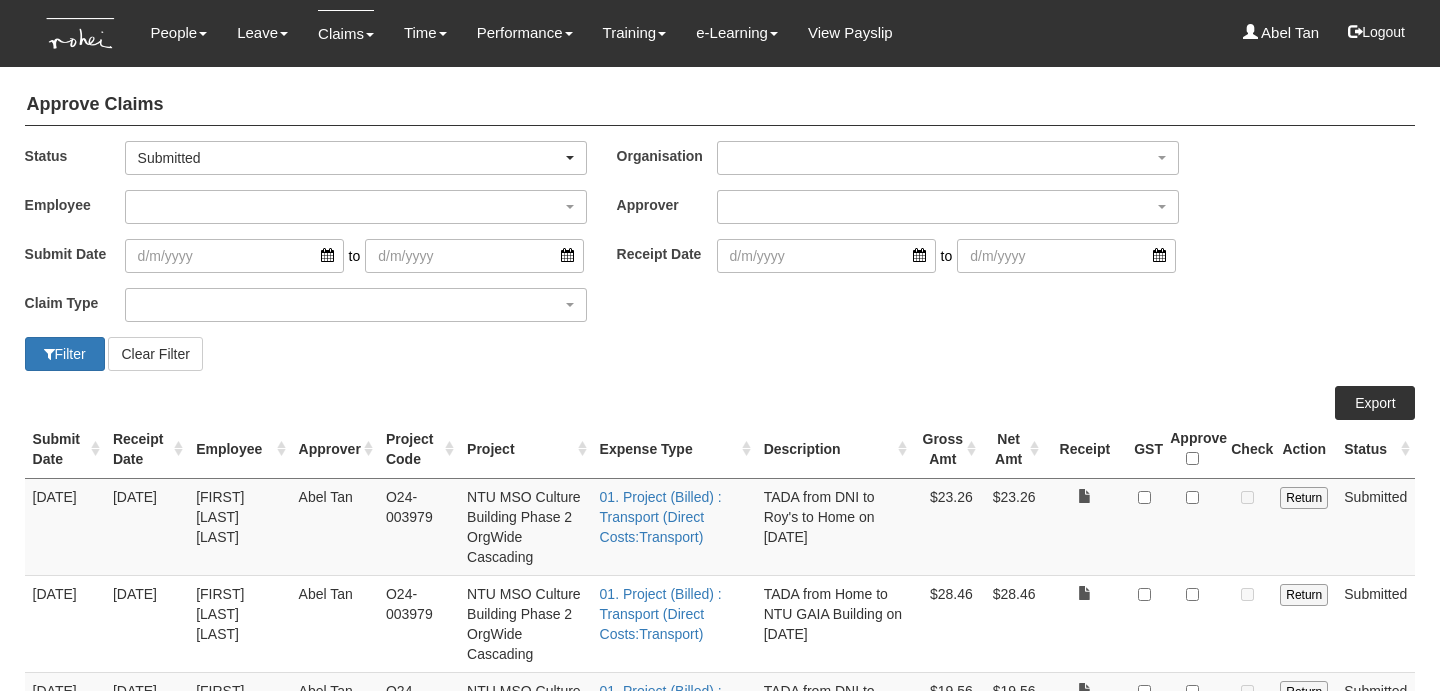 select on "50" 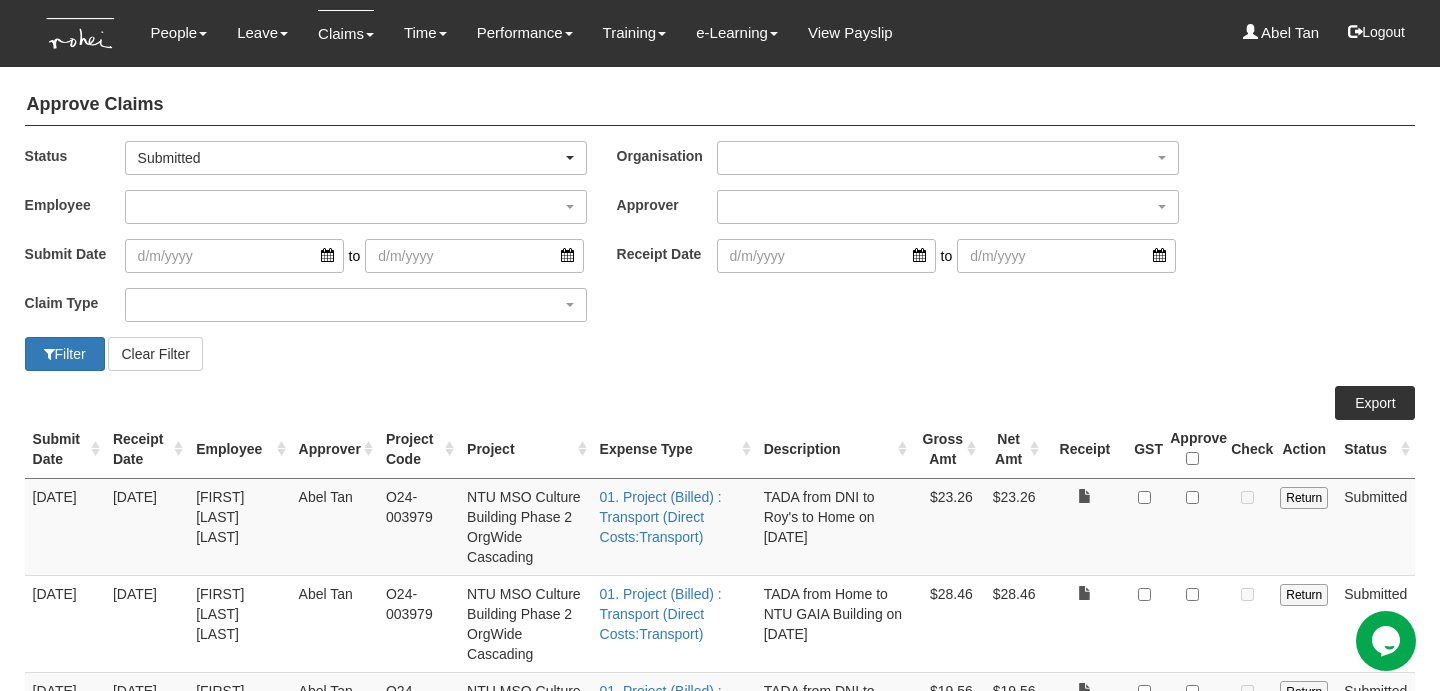 scroll, scrollTop: 0, scrollLeft: 0, axis: both 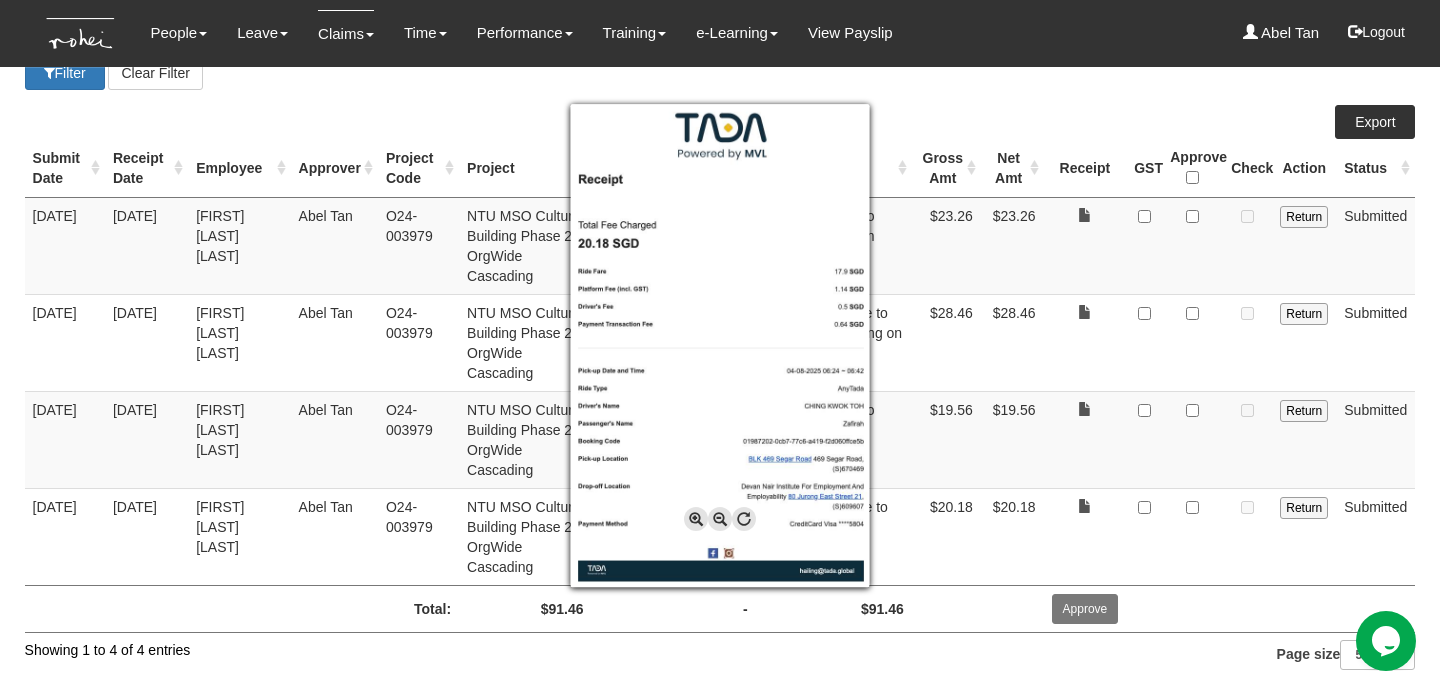 click at bounding box center [720, 345] 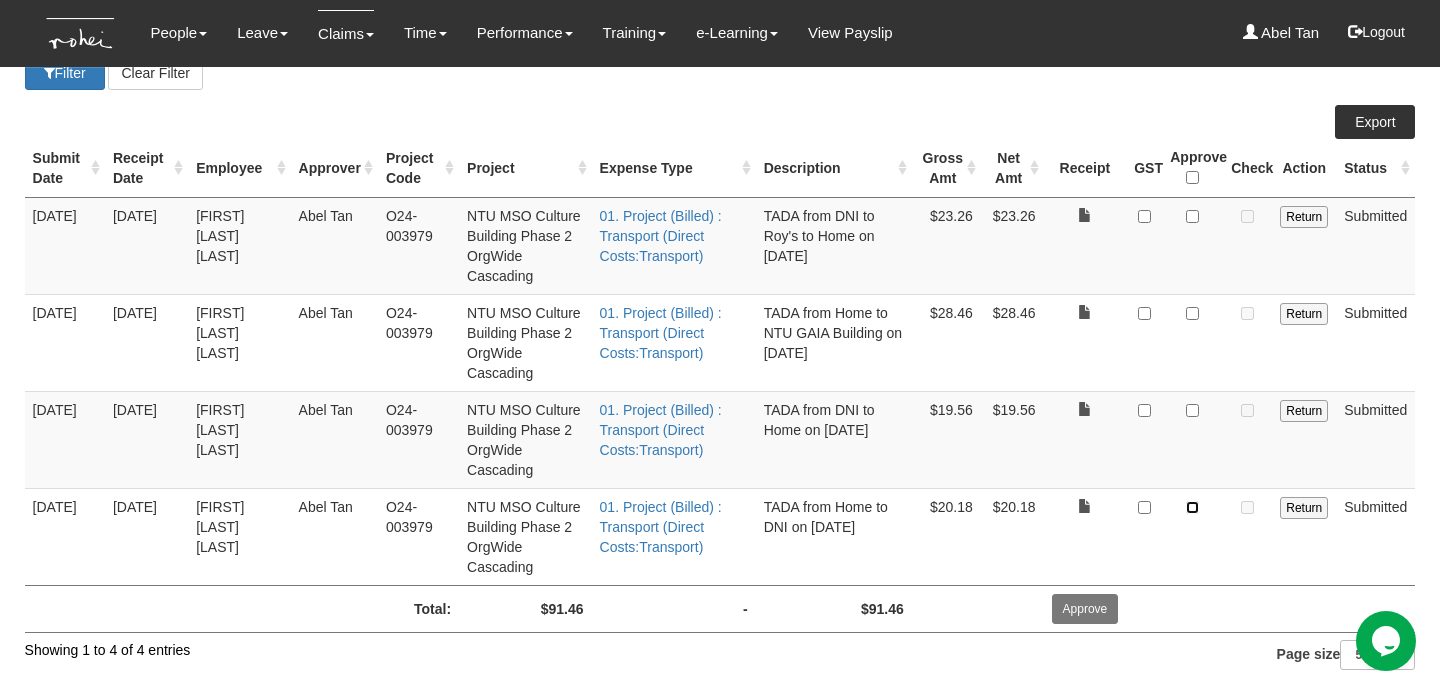 click at bounding box center [1192, 507] 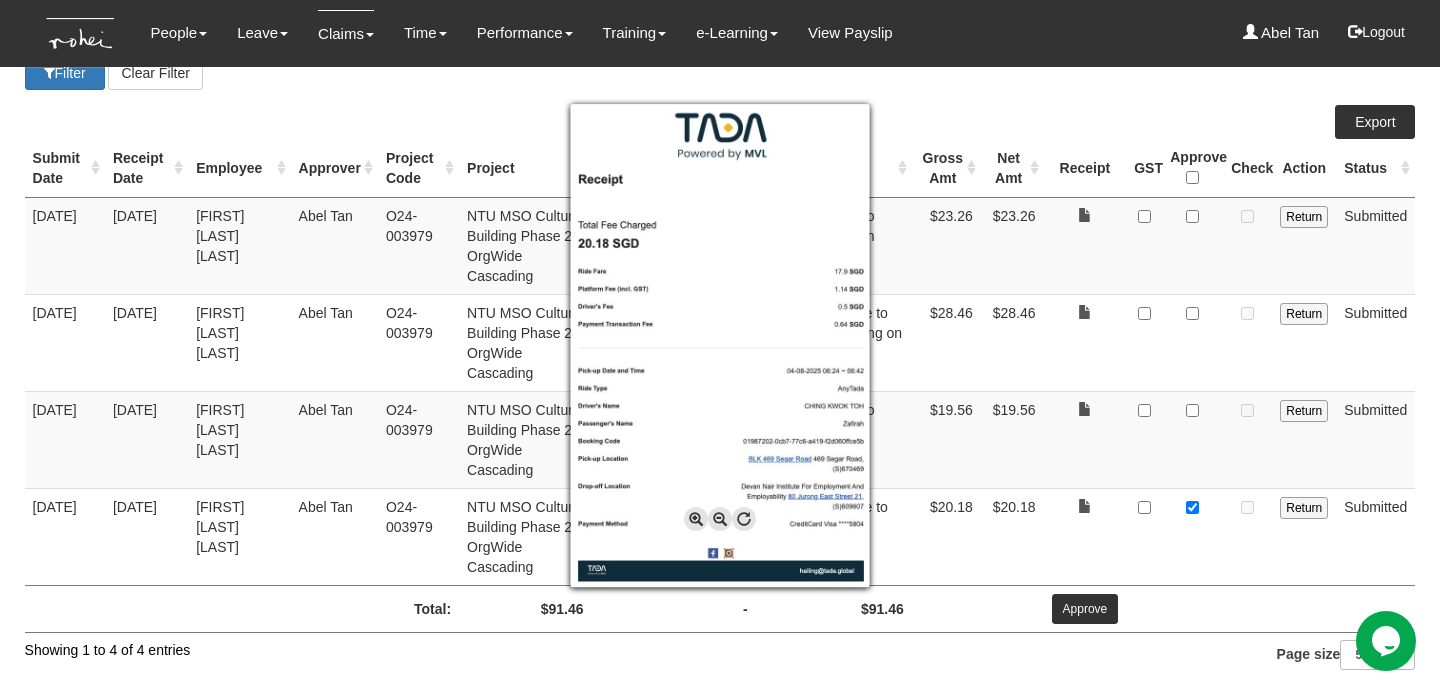 click at bounding box center [720, 345] 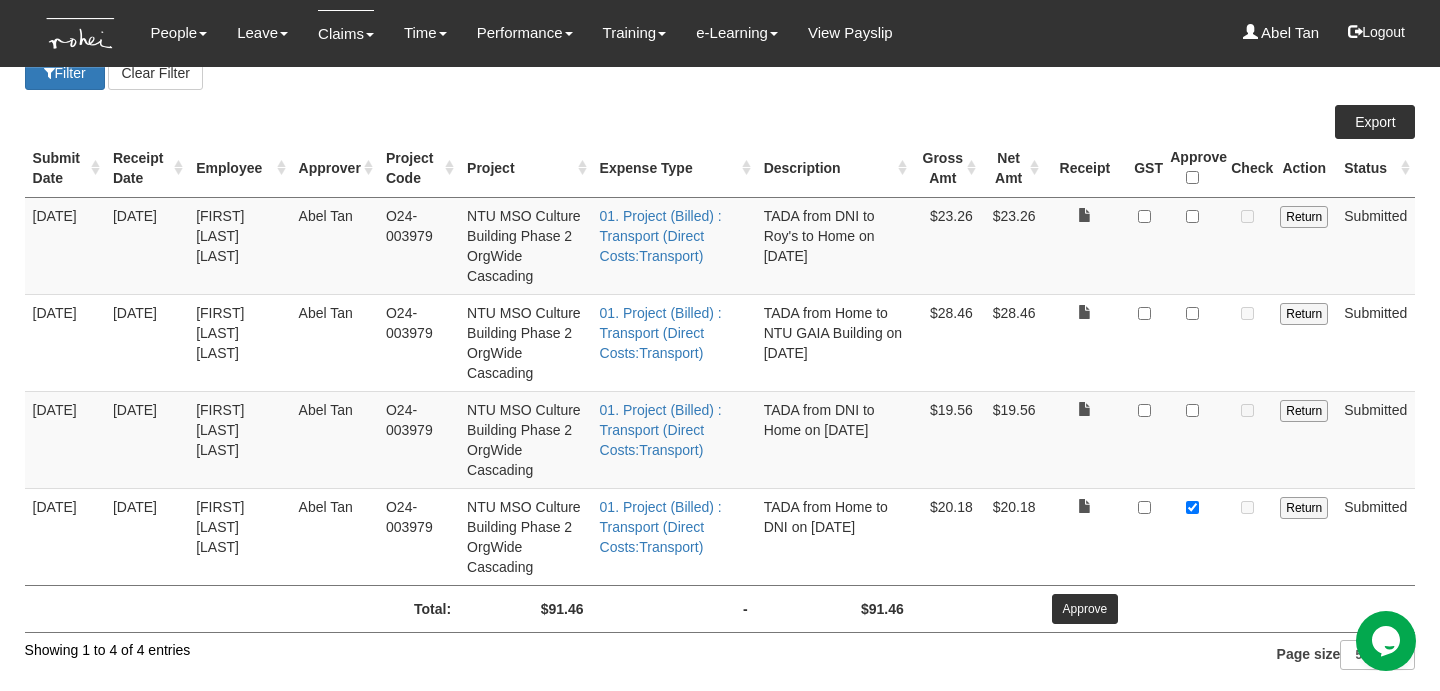 click at bounding box center [1085, 439] 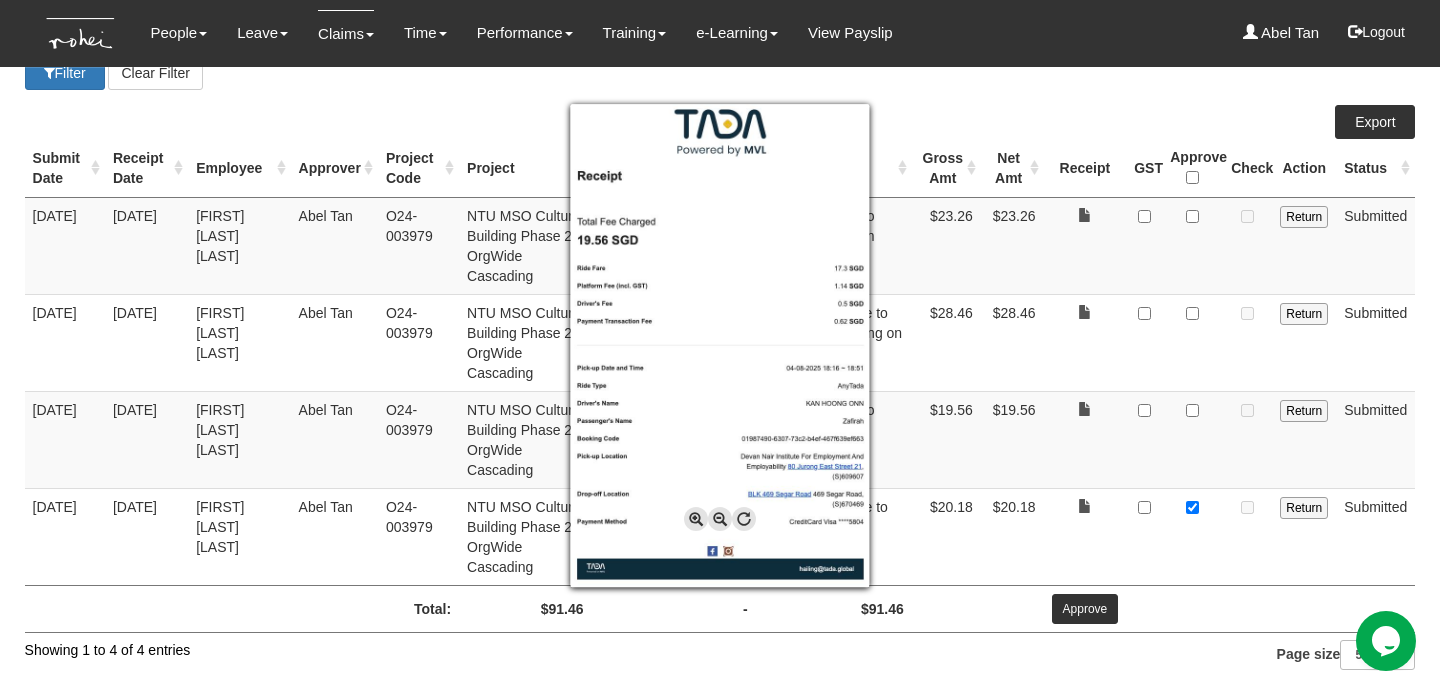 click at bounding box center [720, 345] 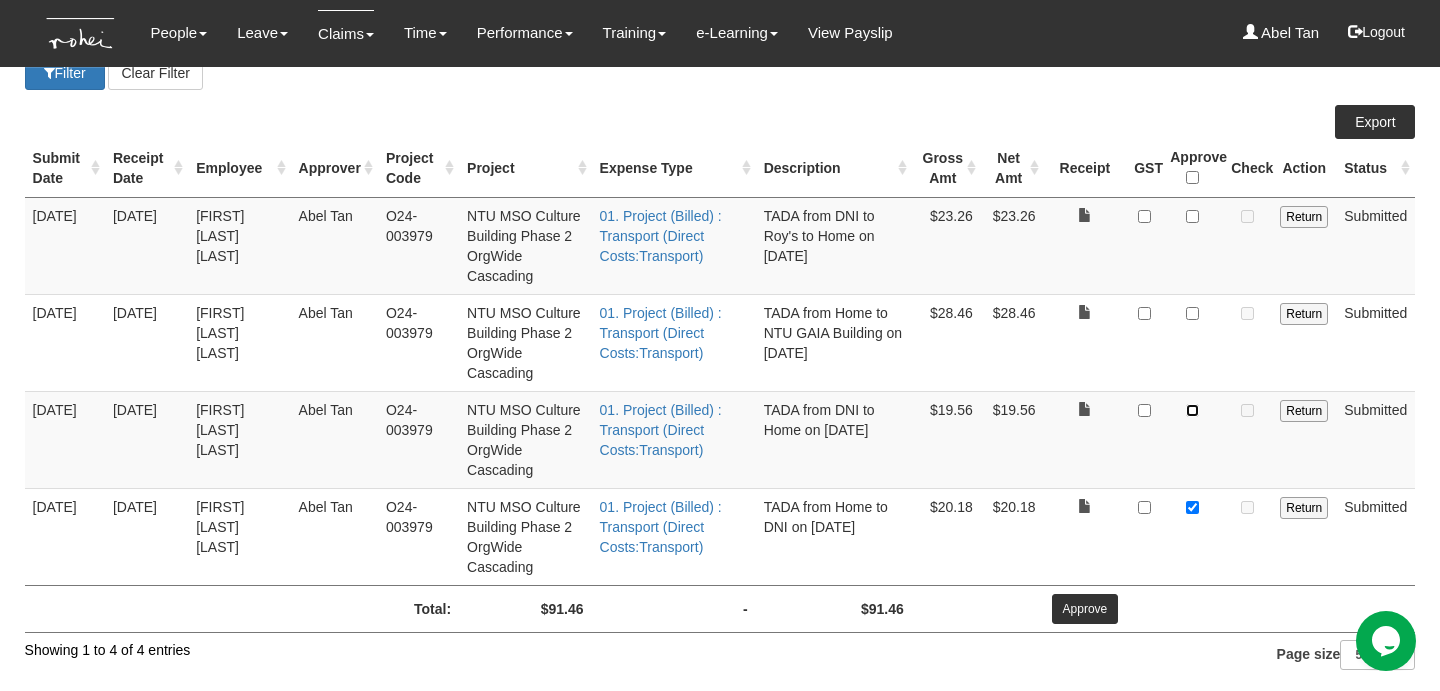 click at bounding box center [1192, 410] 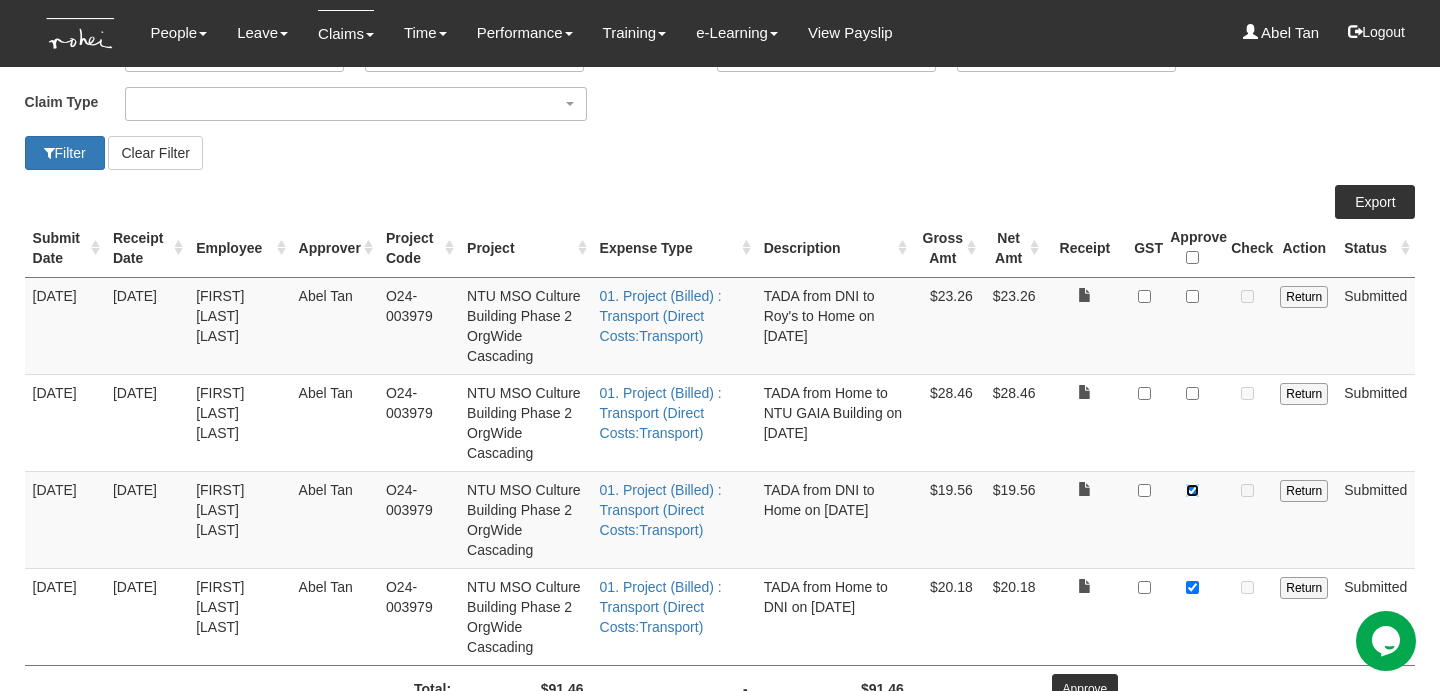 scroll, scrollTop: 199, scrollLeft: 0, axis: vertical 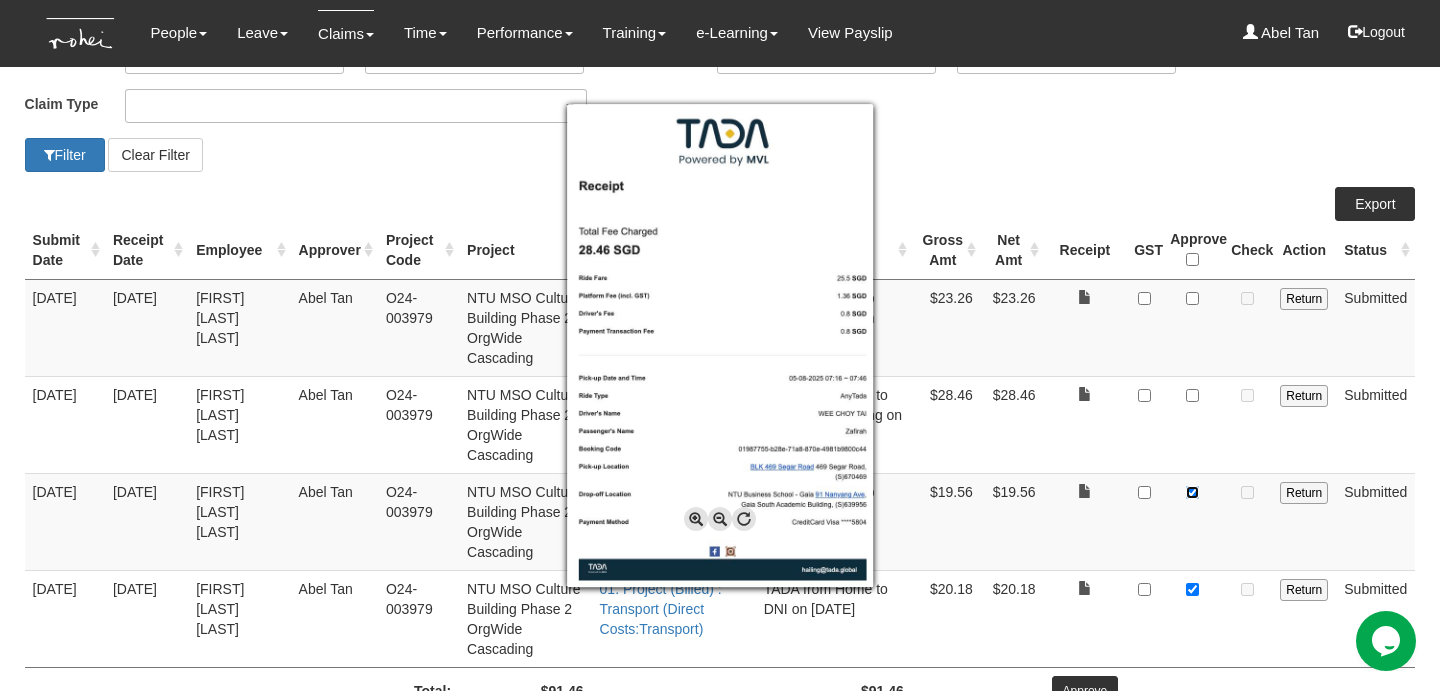 click at bounding box center (720, 345) 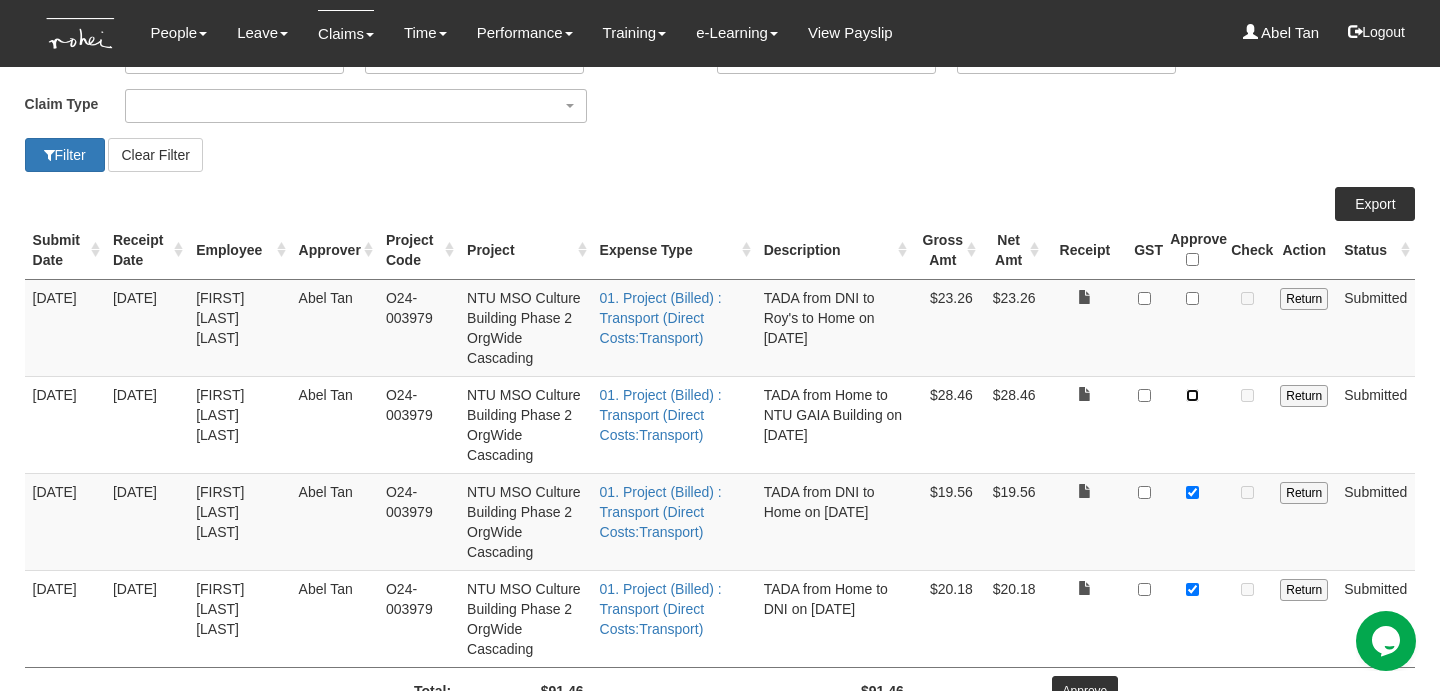 click at bounding box center (1192, 395) 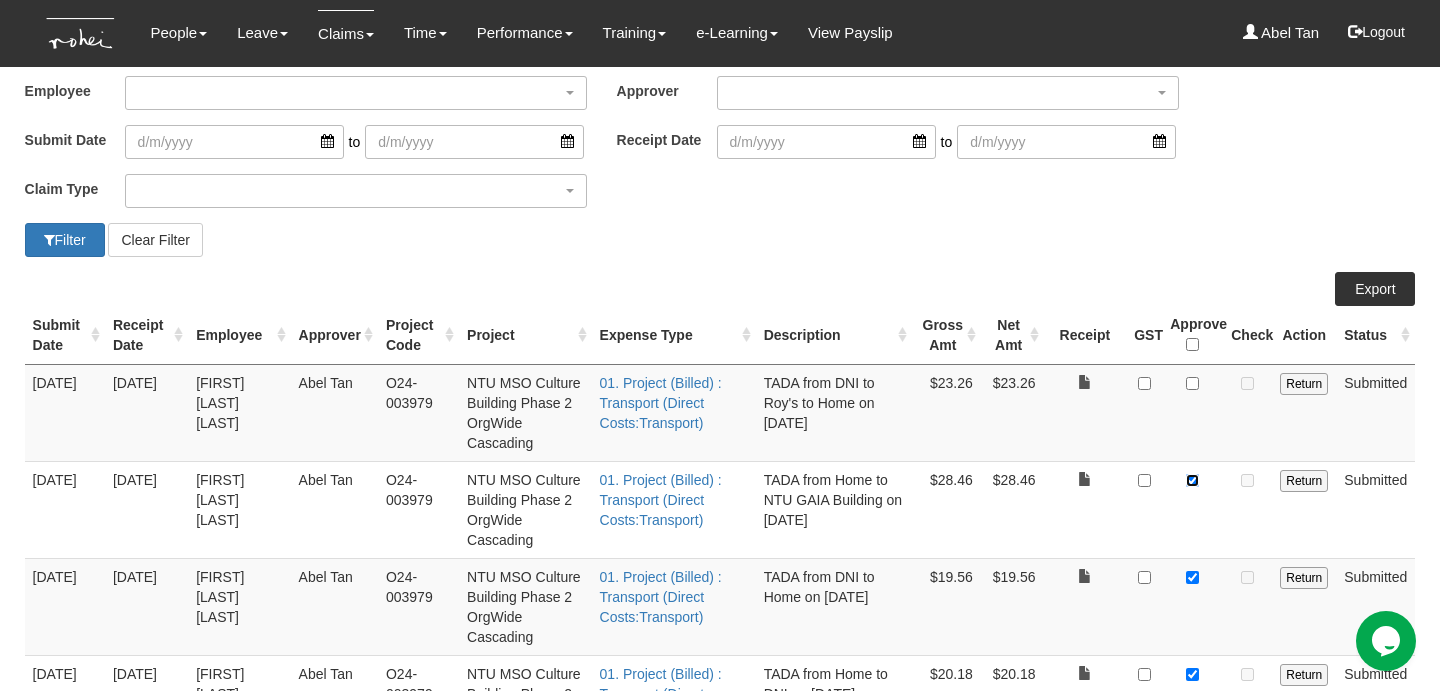 scroll, scrollTop: 97, scrollLeft: 0, axis: vertical 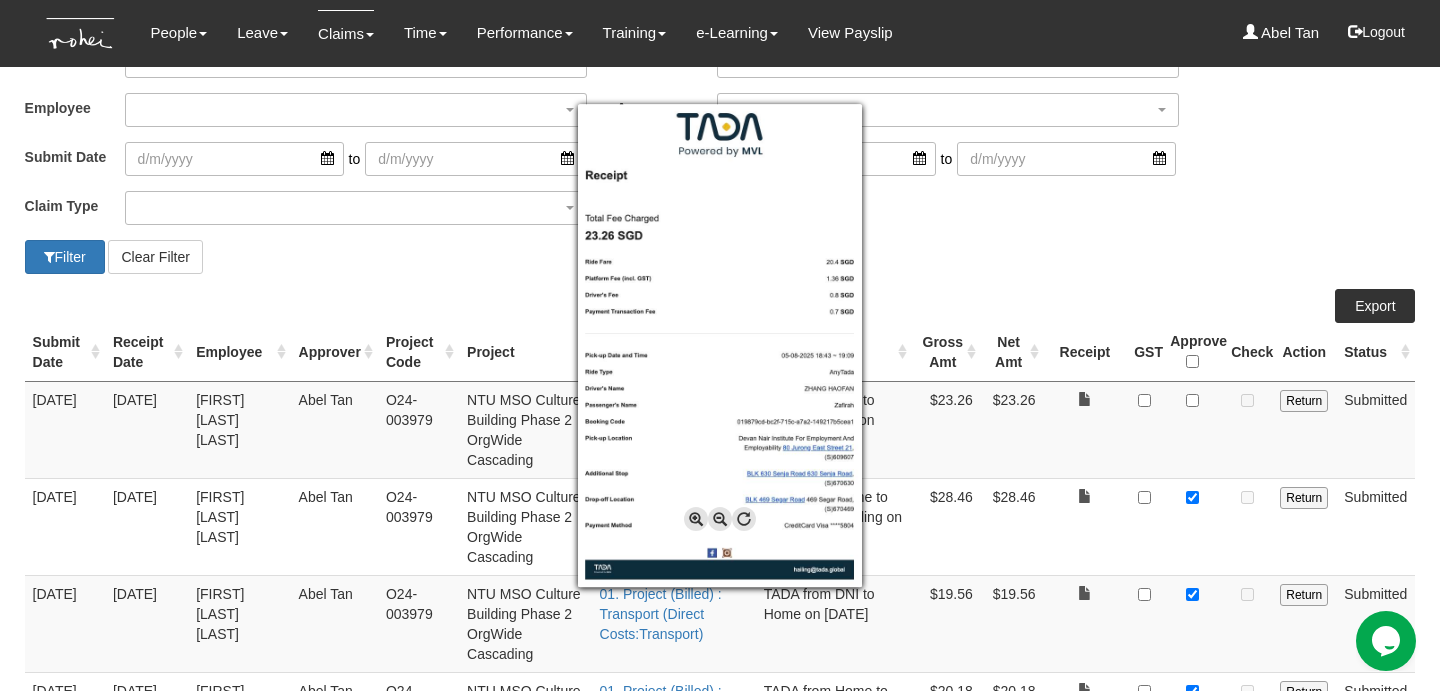 click at bounding box center (720, 345) 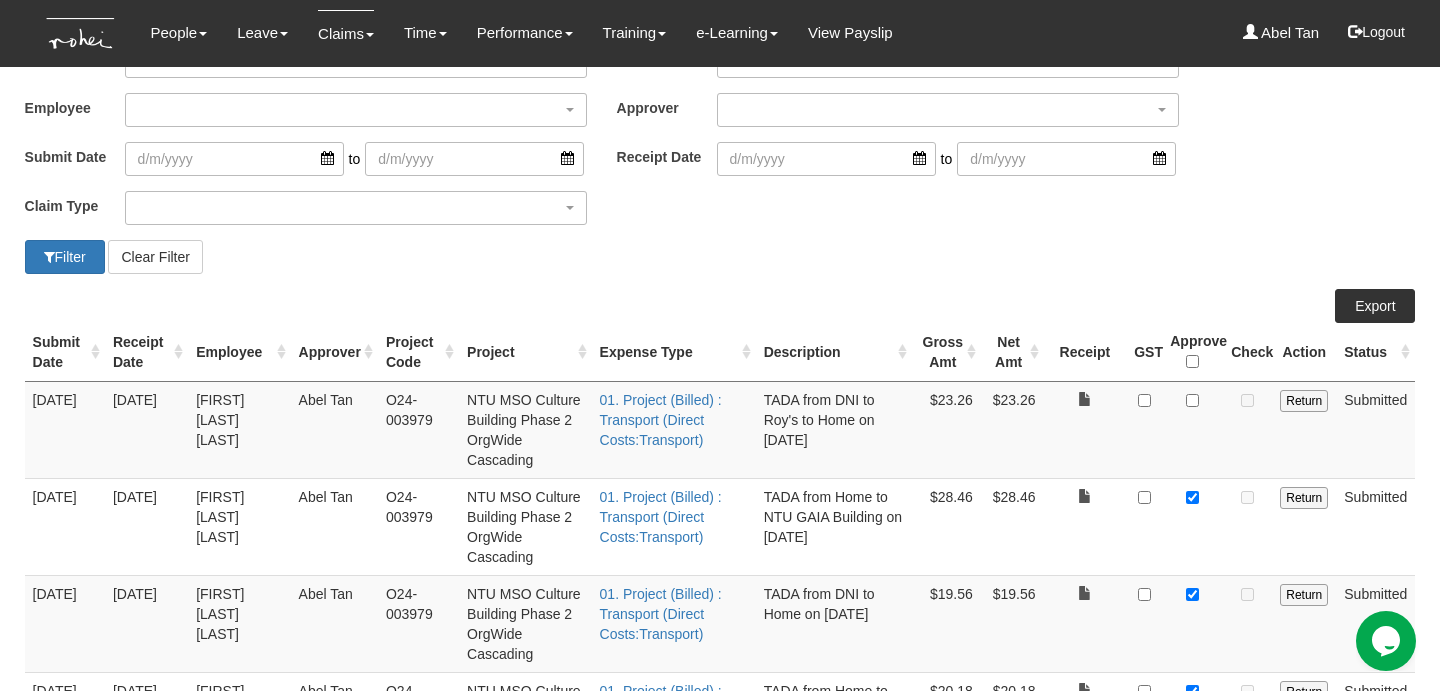 click at bounding box center (1192, 429) 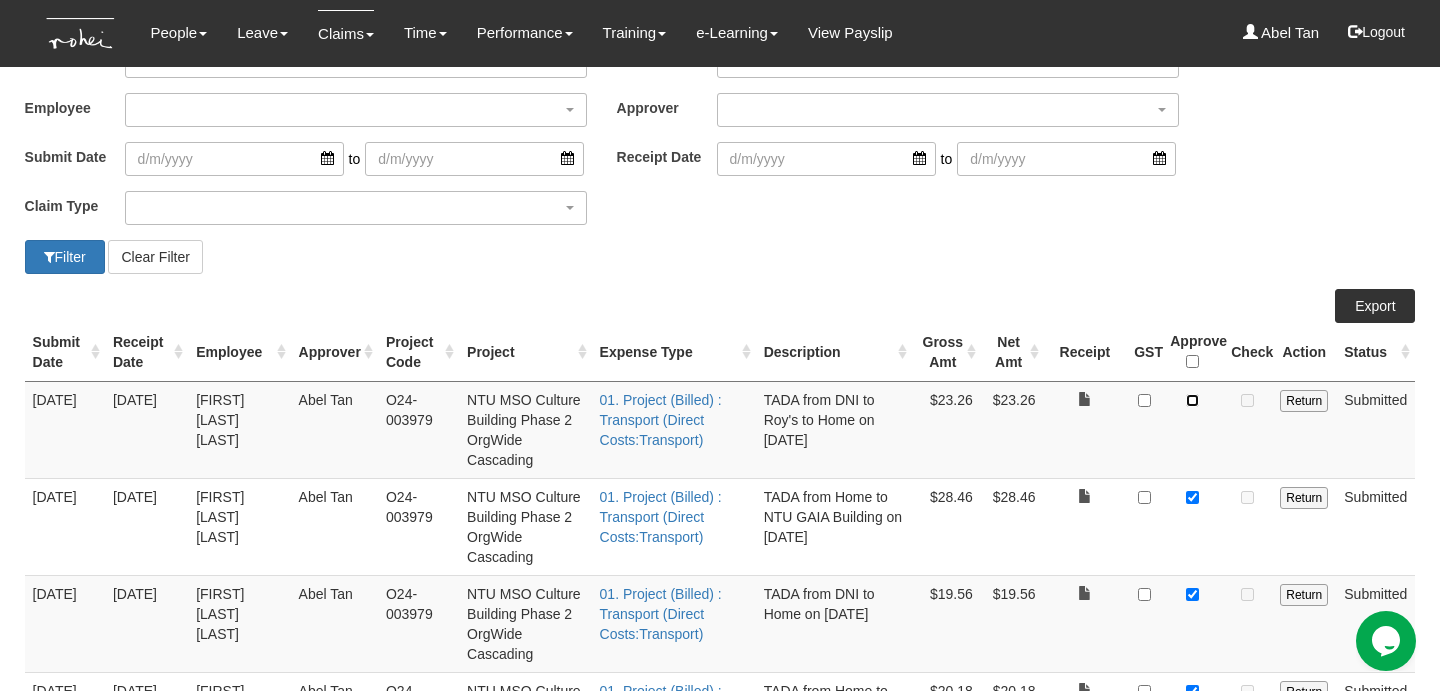 click at bounding box center (1192, 400) 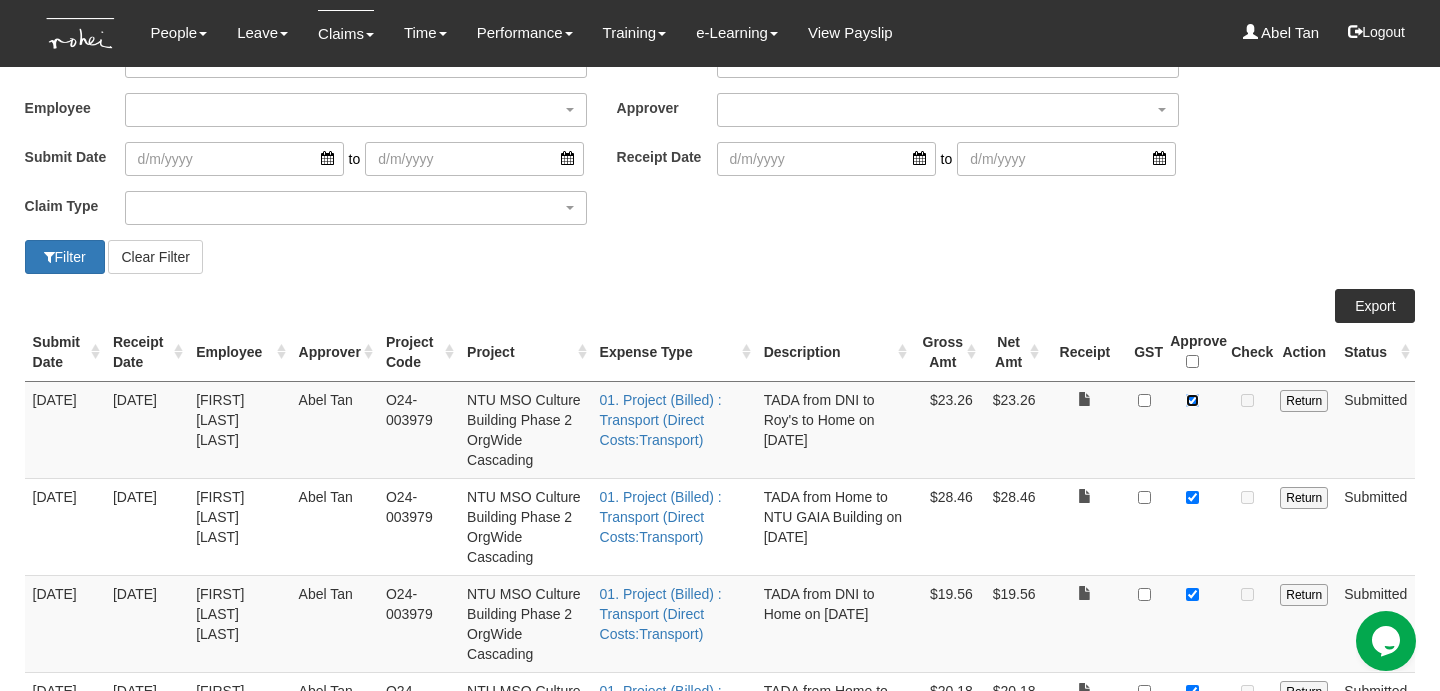 scroll, scrollTop: 281, scrollLeft: 0, axis: vertical 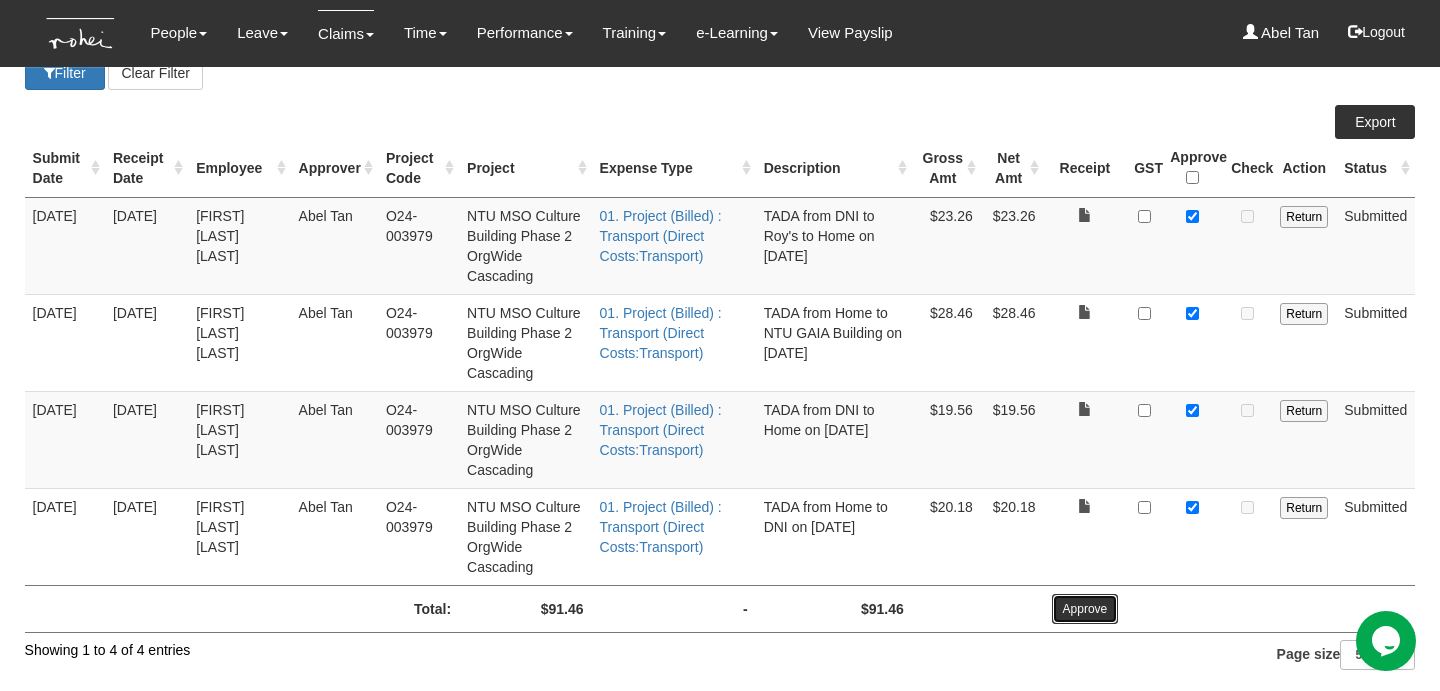 click on "Approve" at bounding box center [1085, 609] 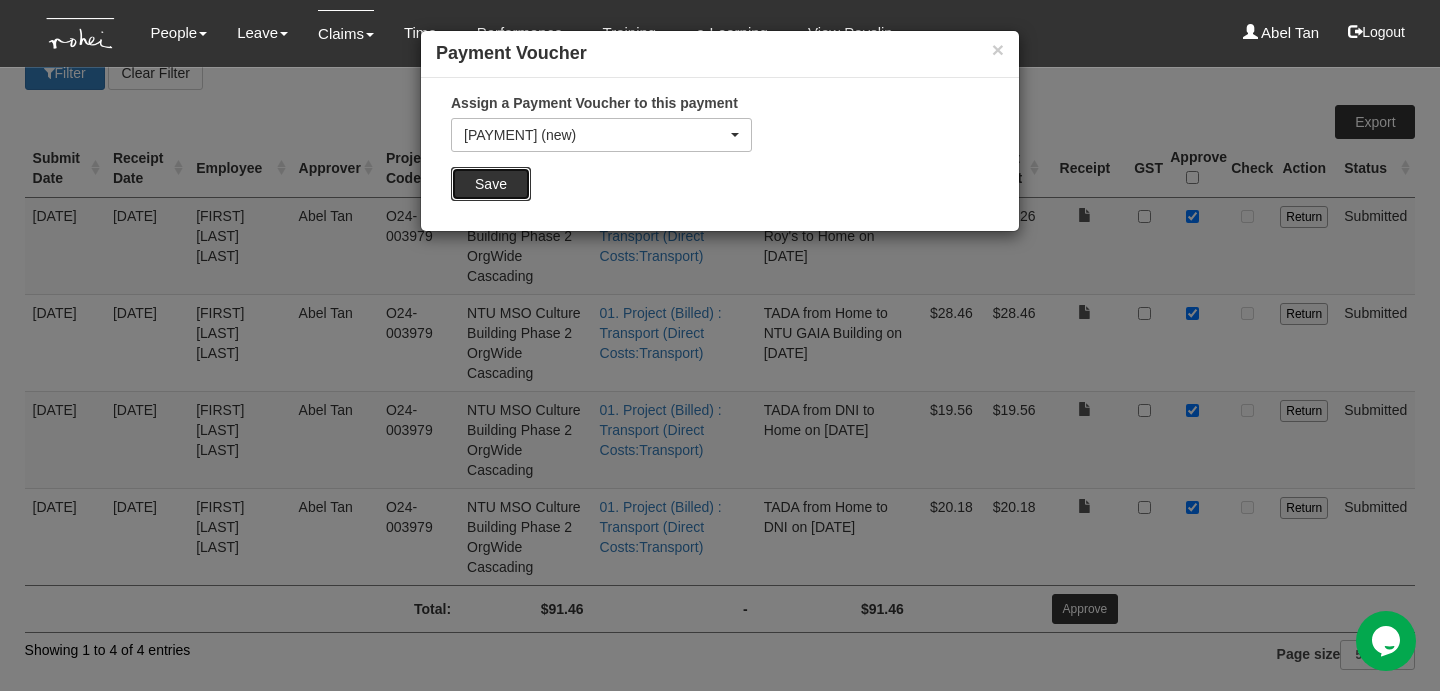 click on "Save" at bounding box center [491, 184] 